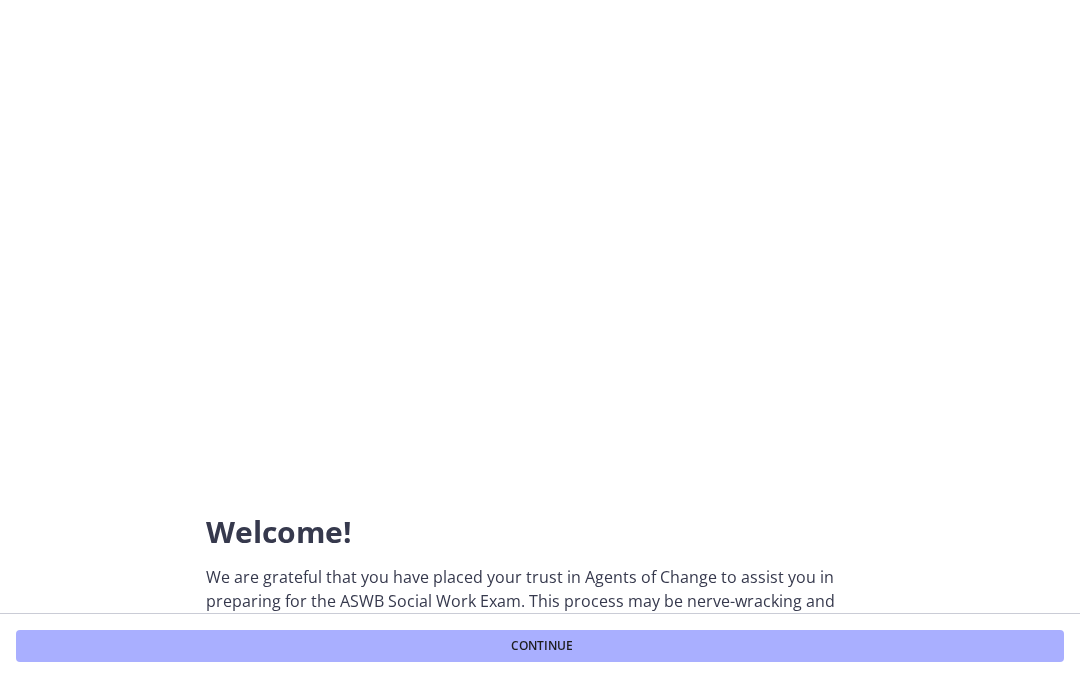 scroll, scrollTop: 0, scrollLeft: 0, axis: both 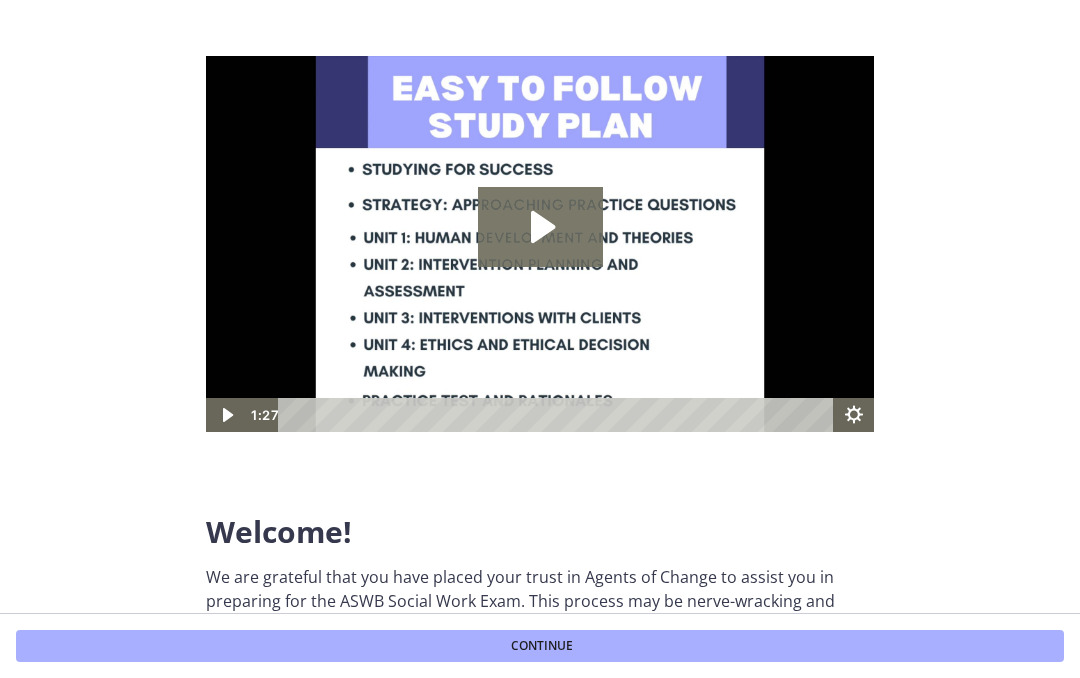 click 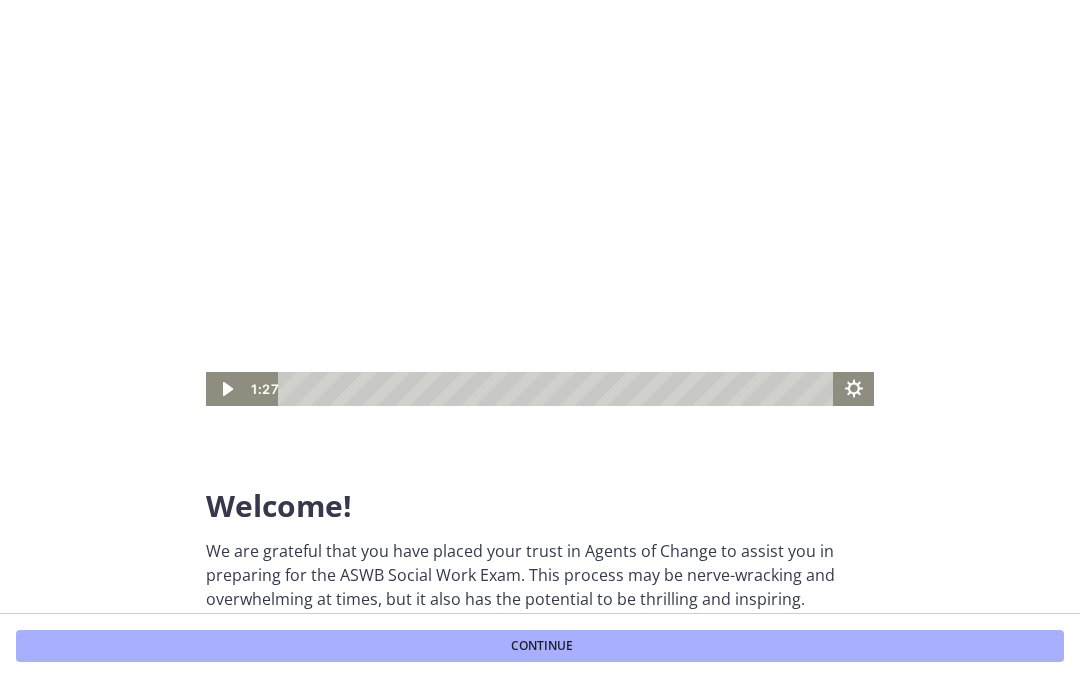 scroll, scrollTop: 26, scrollLeft: 0, axis: vertical 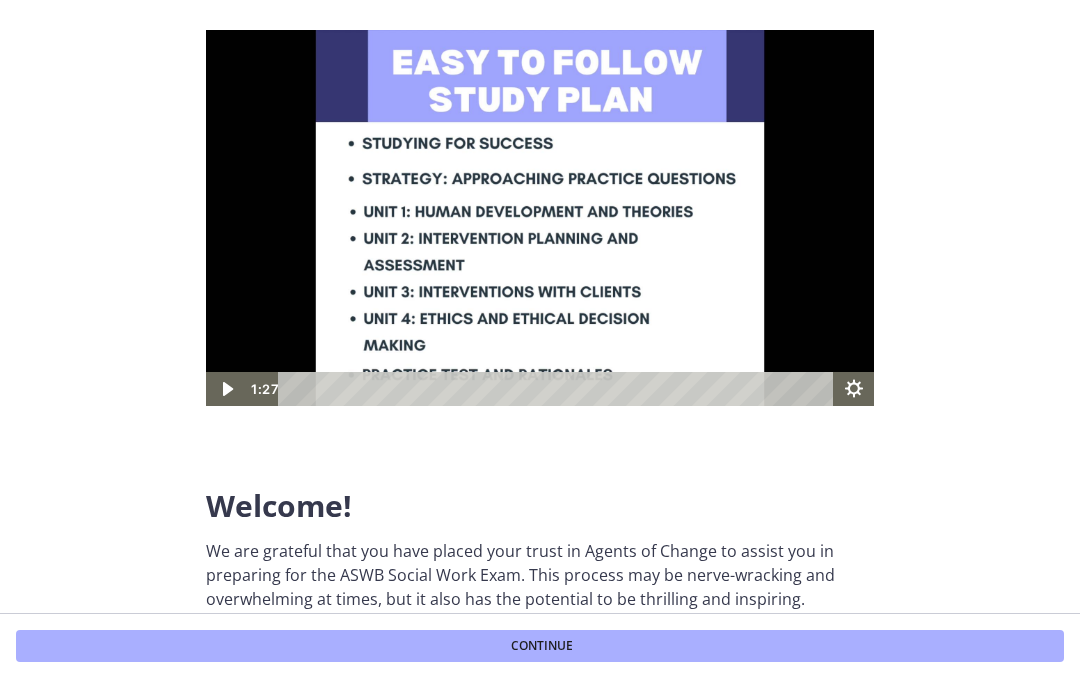click at bounding box center (540, 218) 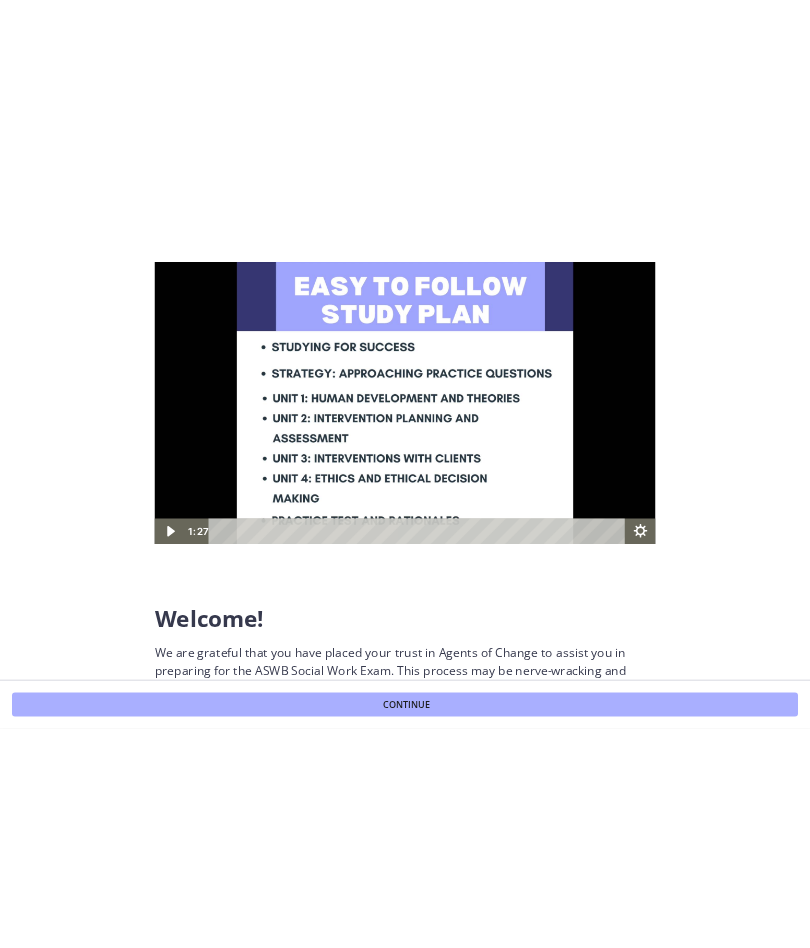 scroll, scrollTop: 0, scrollLeft: 0, axis: both 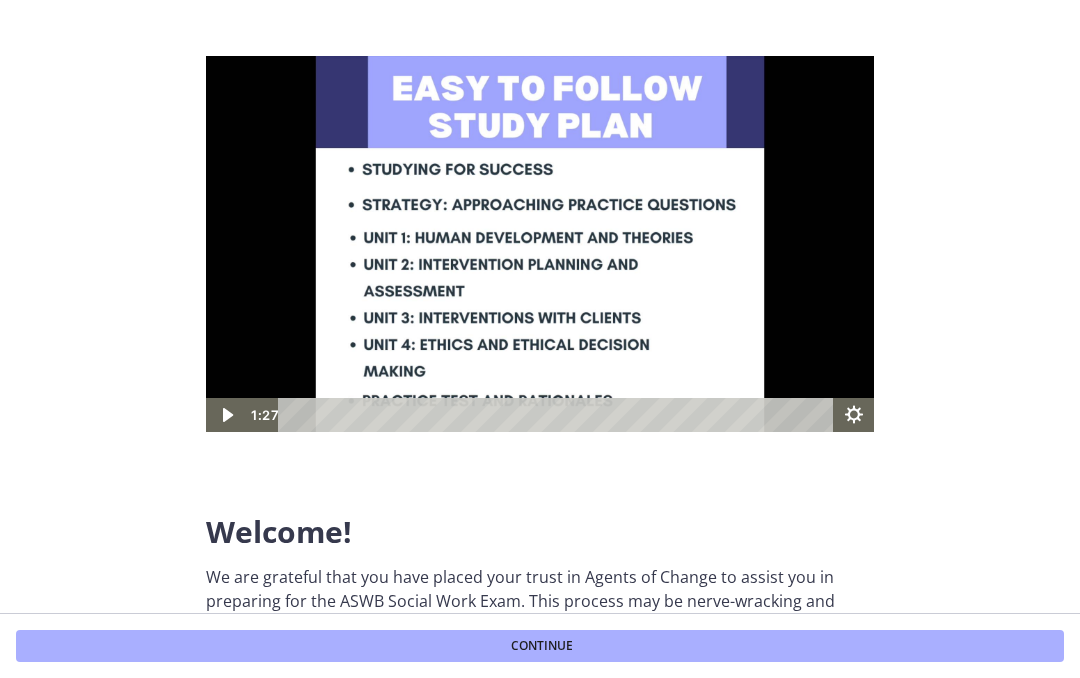 click at bounding box center [540, 244] 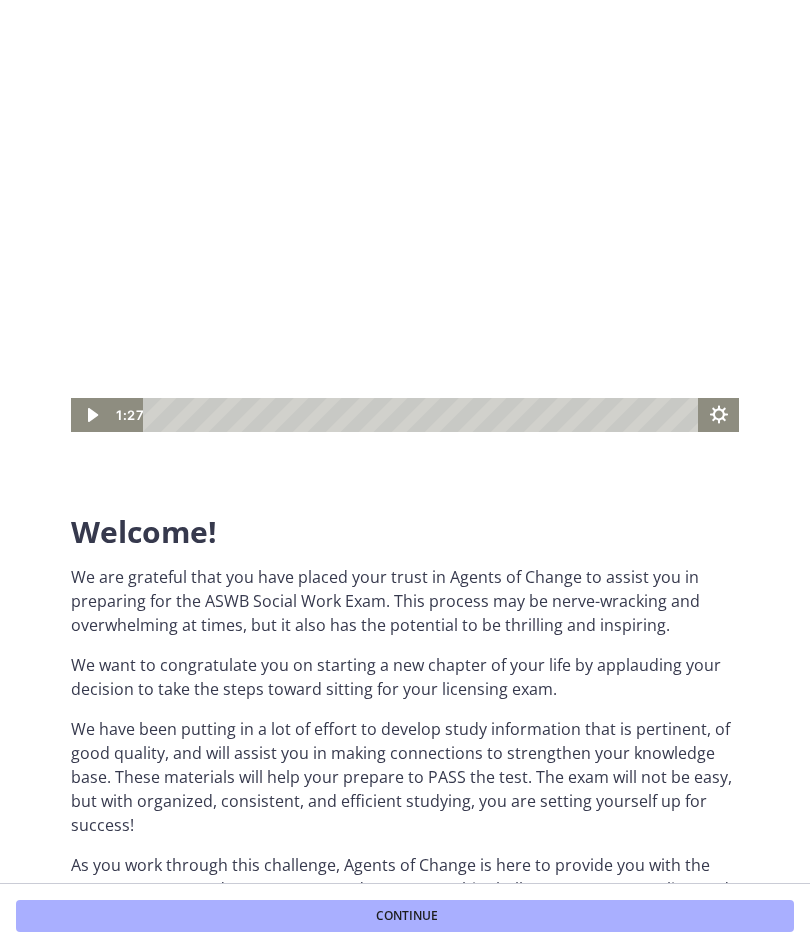 click 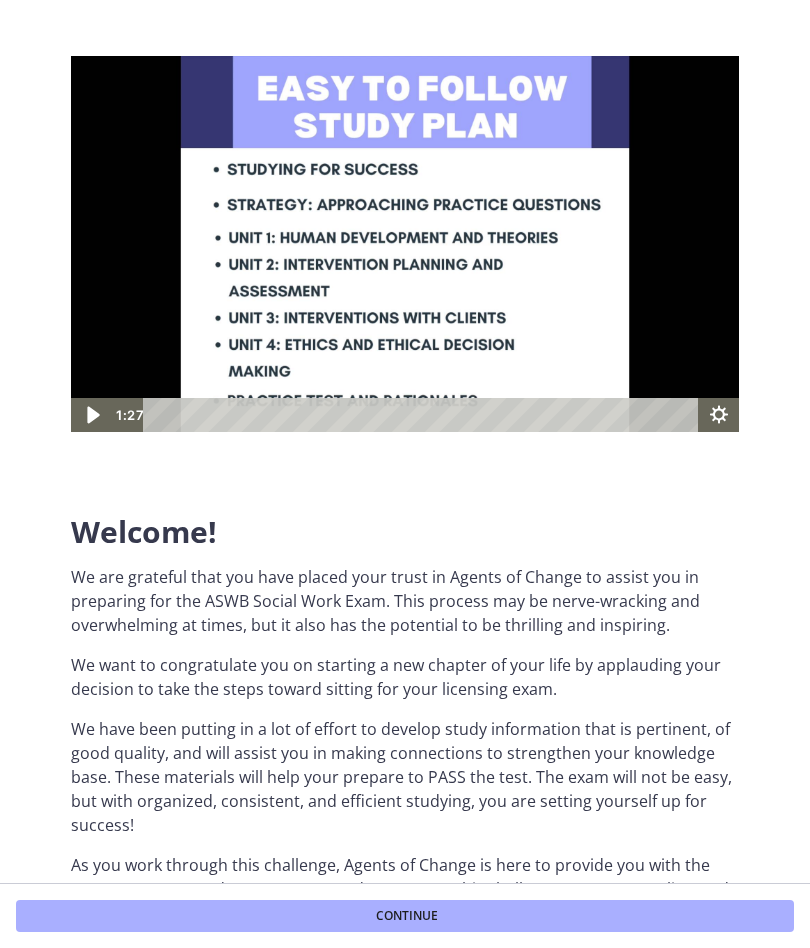 click 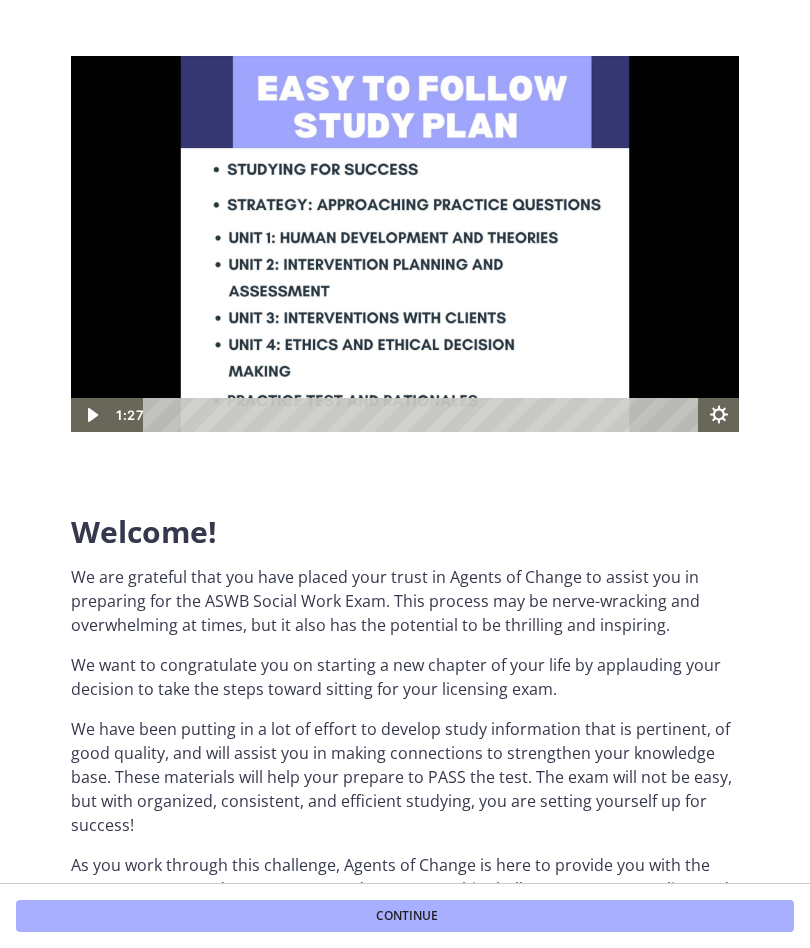 click on "Continue" at bounding box center (405, 916) 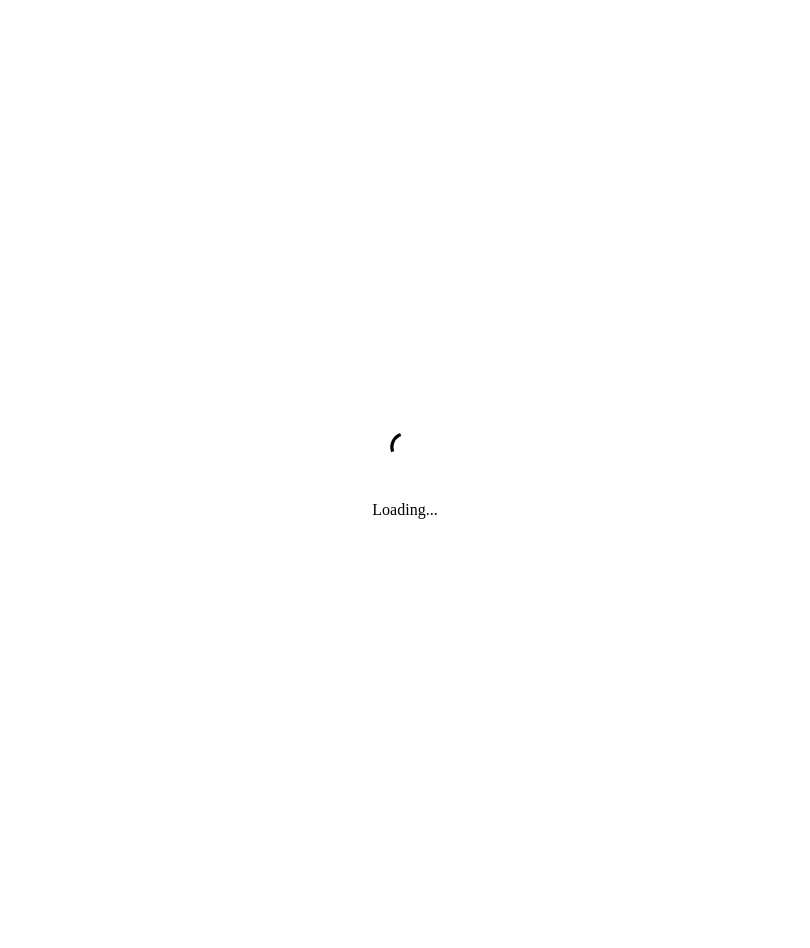 scroll, scrollTop: 0, scrollLeft: 0, axis: both 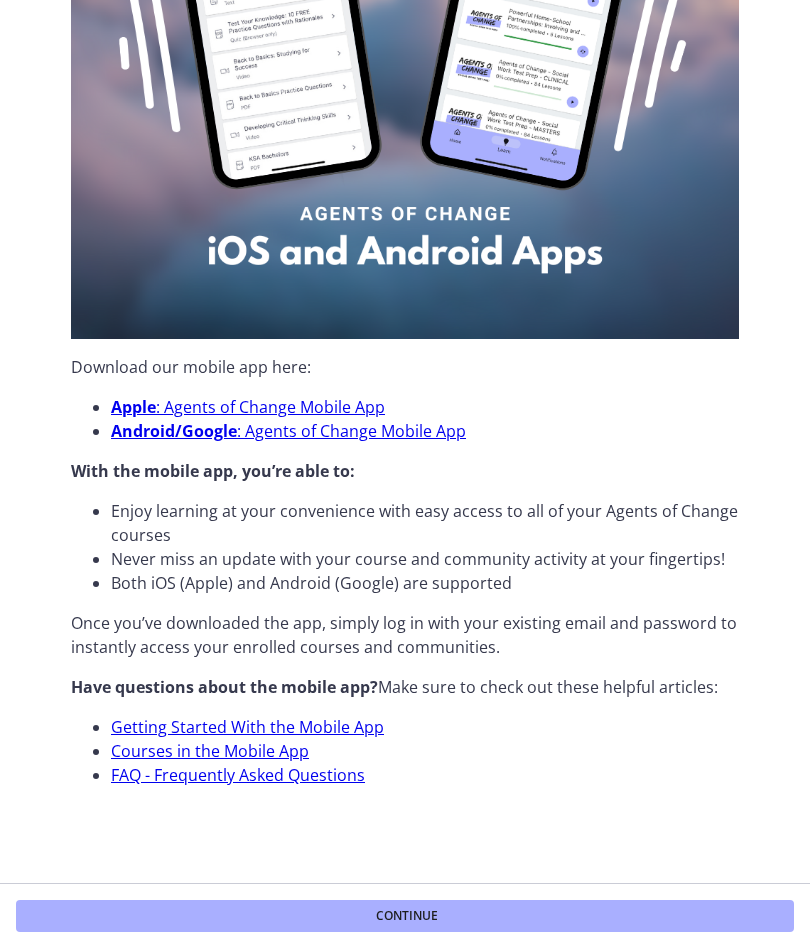 click on "Continue" at bounding box center (405, 916) 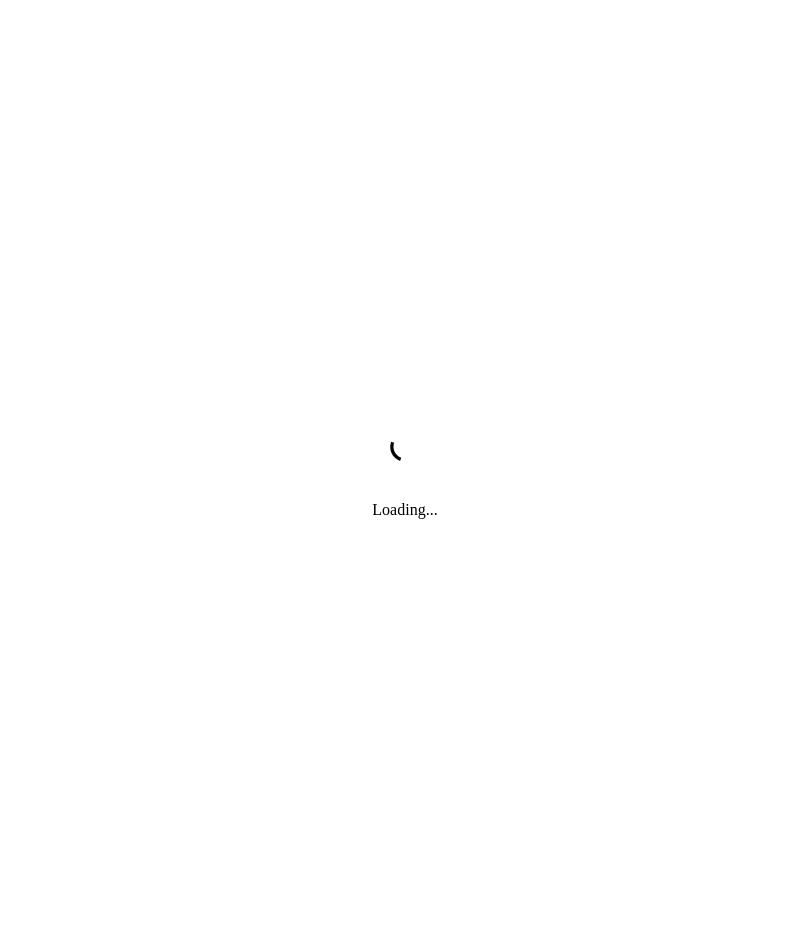 scroll, scrollTop: 0, scrollLeft: 0, axis: both 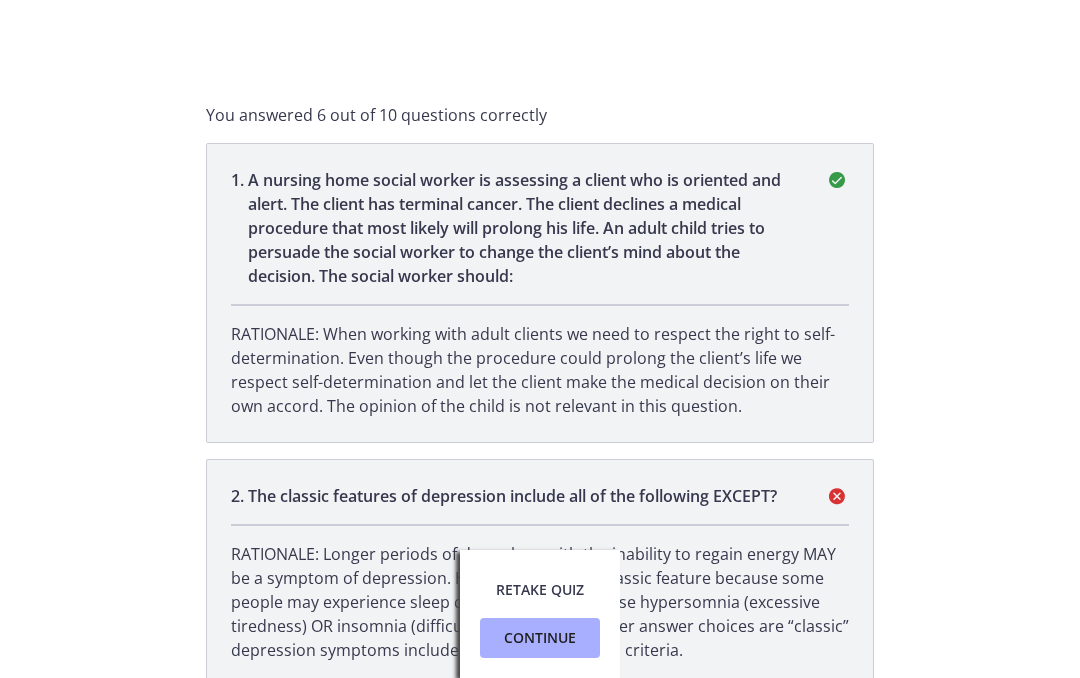 click on "Retake Quiz" at bounding box center (540, 590) 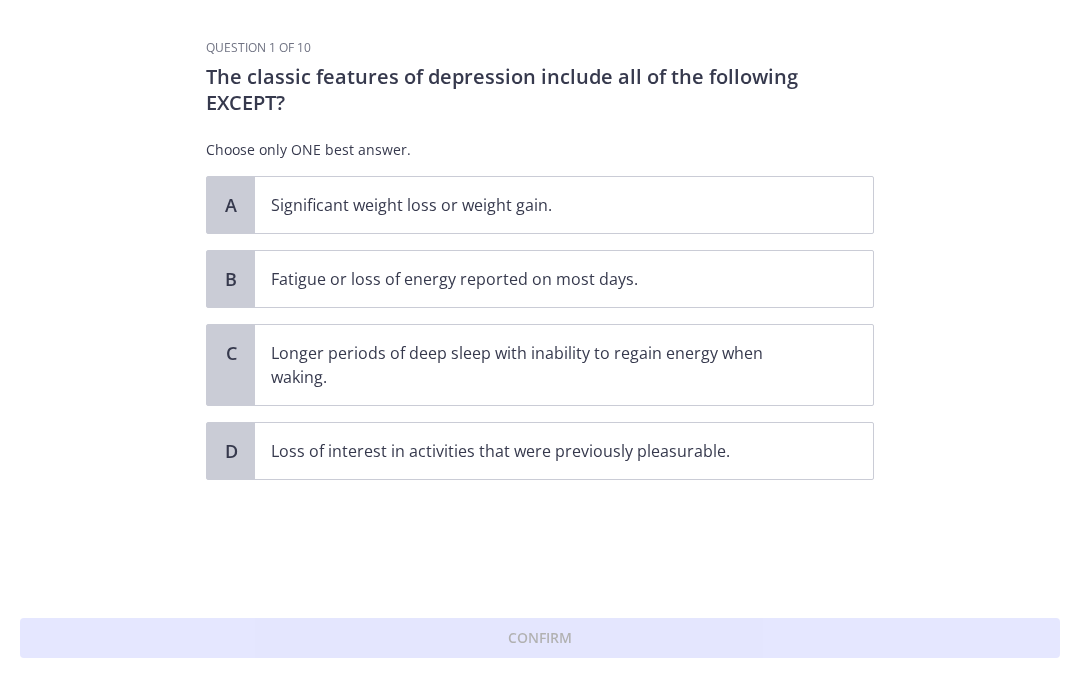 scroll, scrollTop: 0, scrollLeft: 0, axis: both 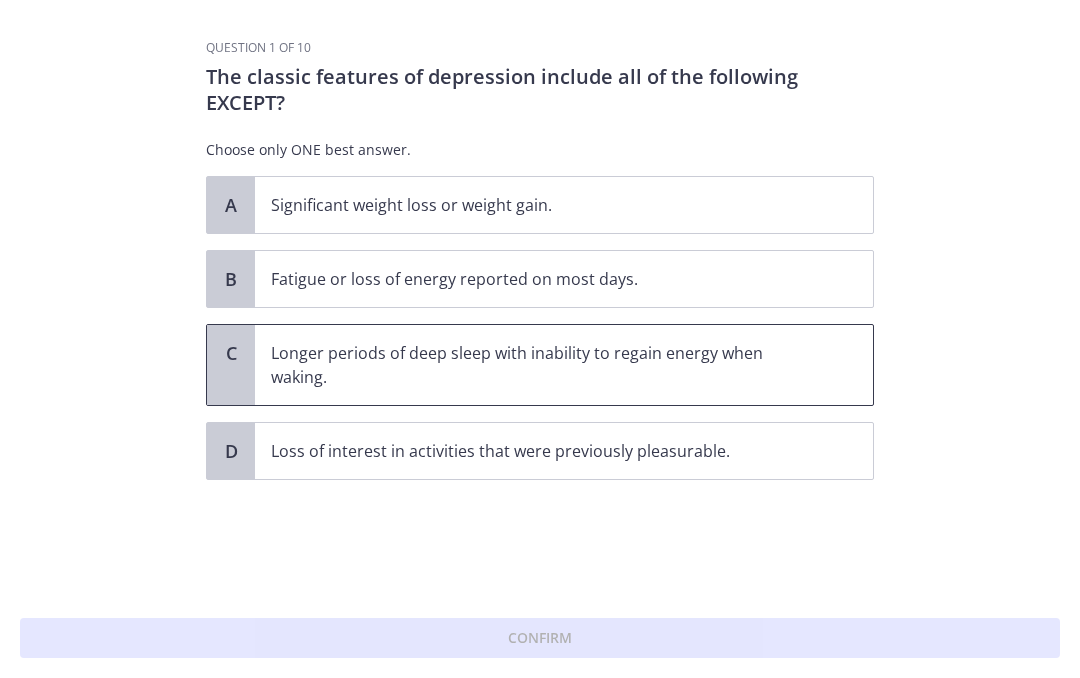 click on "Longer periods of deep sleep with inability to regain energy when waking." at bounding box center [544, 365] 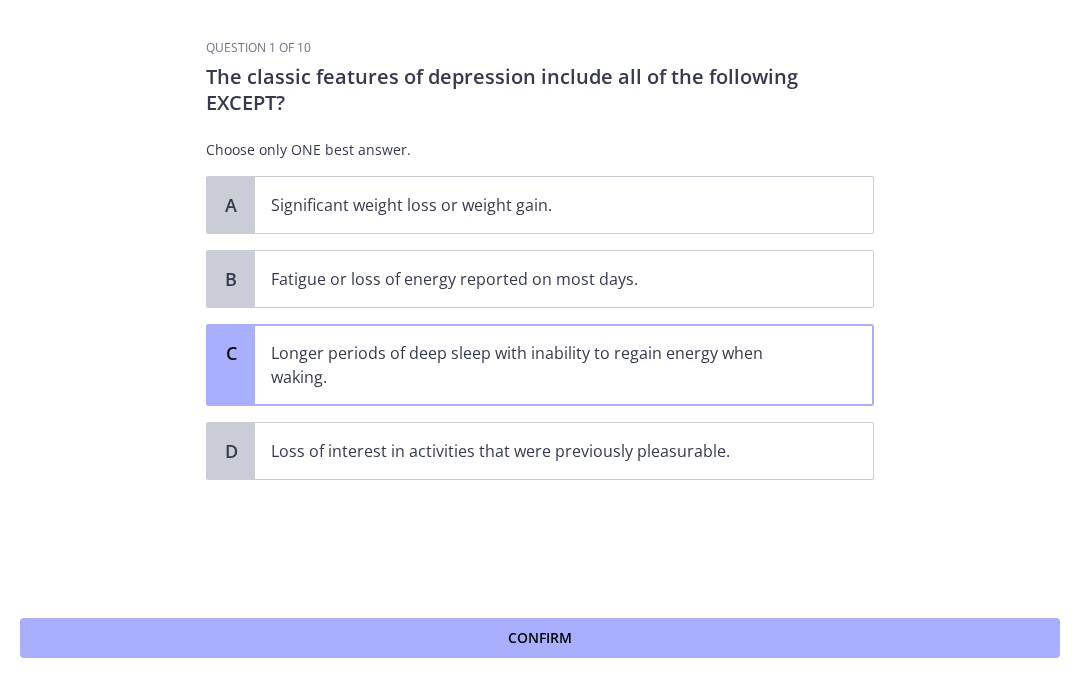 click on "Confirm" at bounding box center [540, 638] 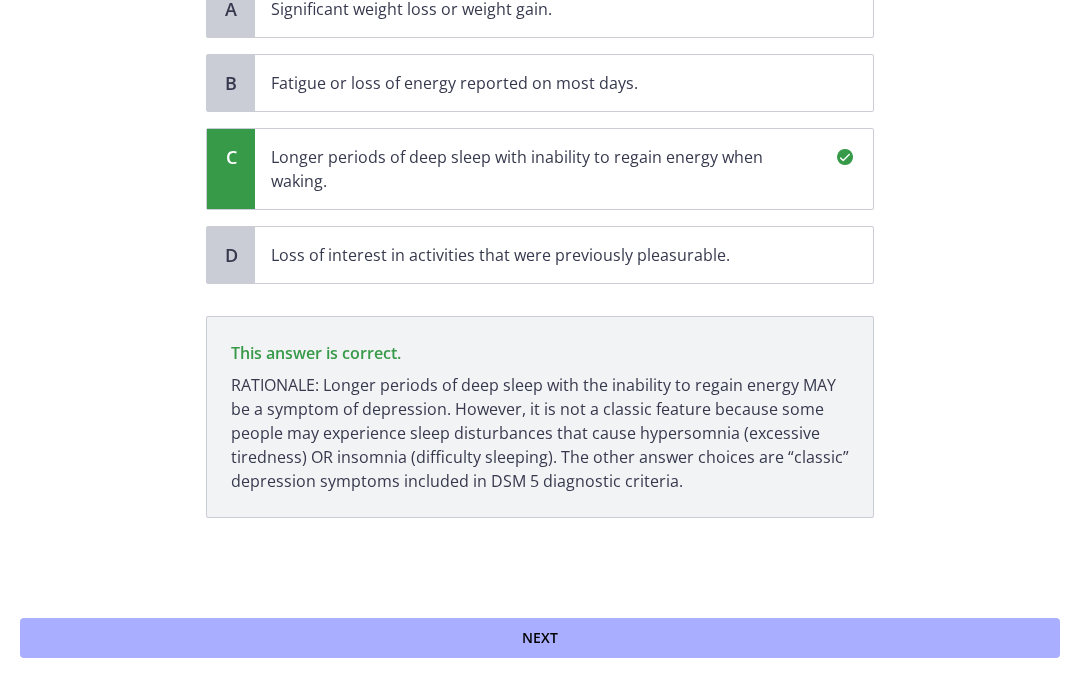 scroll, scrollTop: 196, scrollLeft: 0, axis: vertical 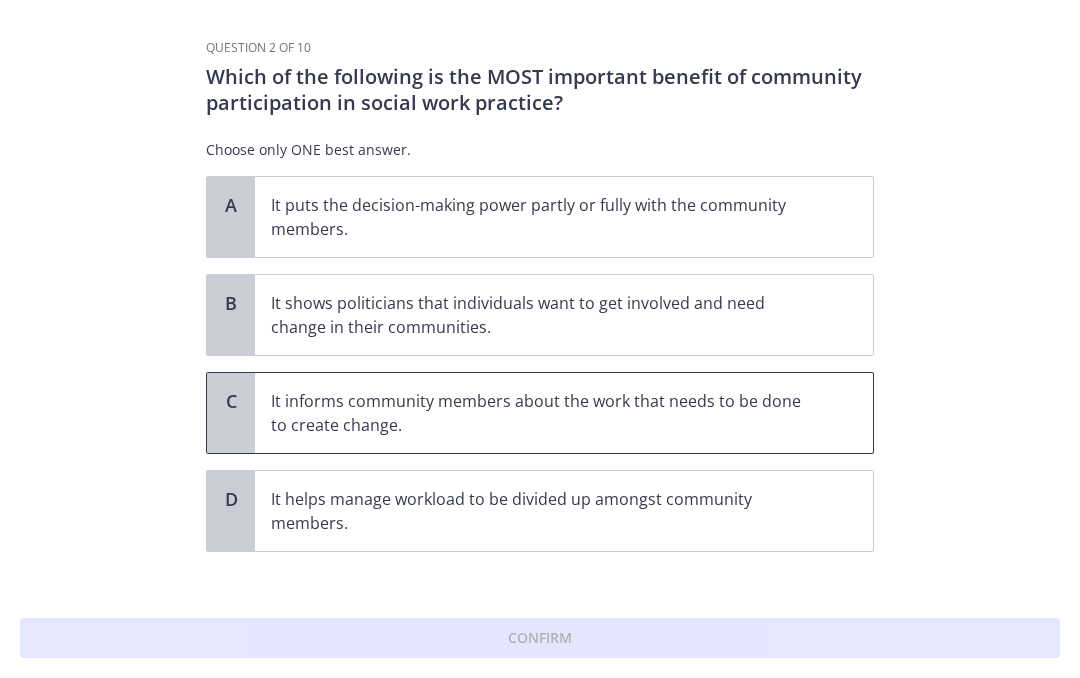 click on "It informs community members about the work that needs to be done to create change." at bounding box center (544, 413) 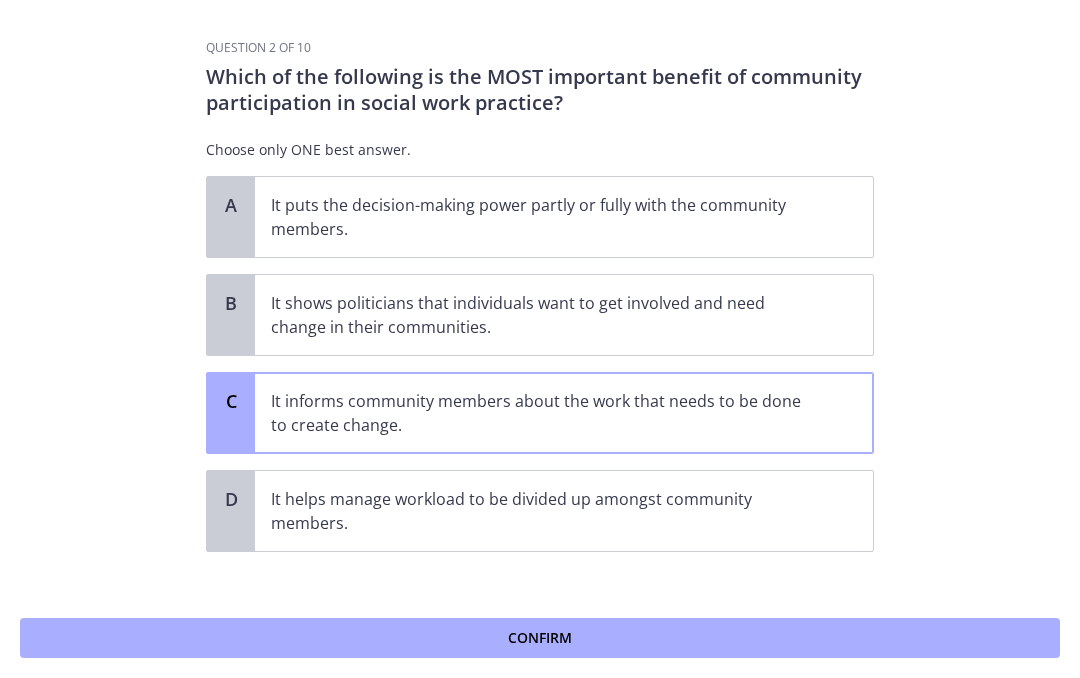 click on "It informs community members about the work that needs to be done to create change." at bounding box center (544, 413) 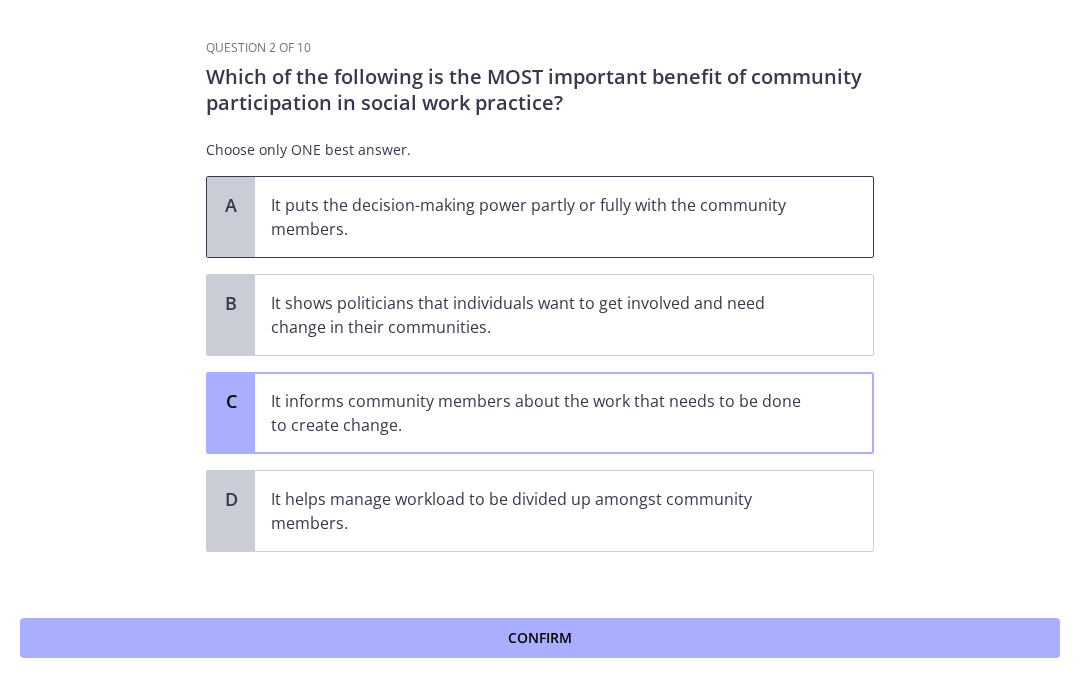 click on "It puts the decision-making power partly or fully with the community members." at bounding box center [544, 217] 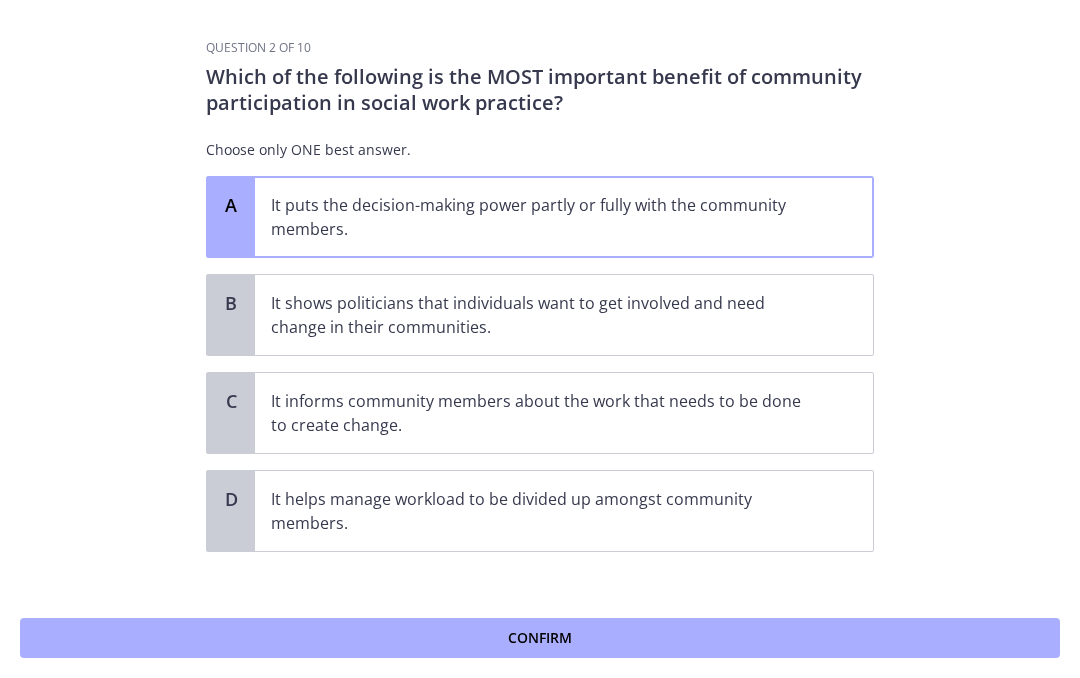 click on "Confirm" at bounding box center (540, 638) 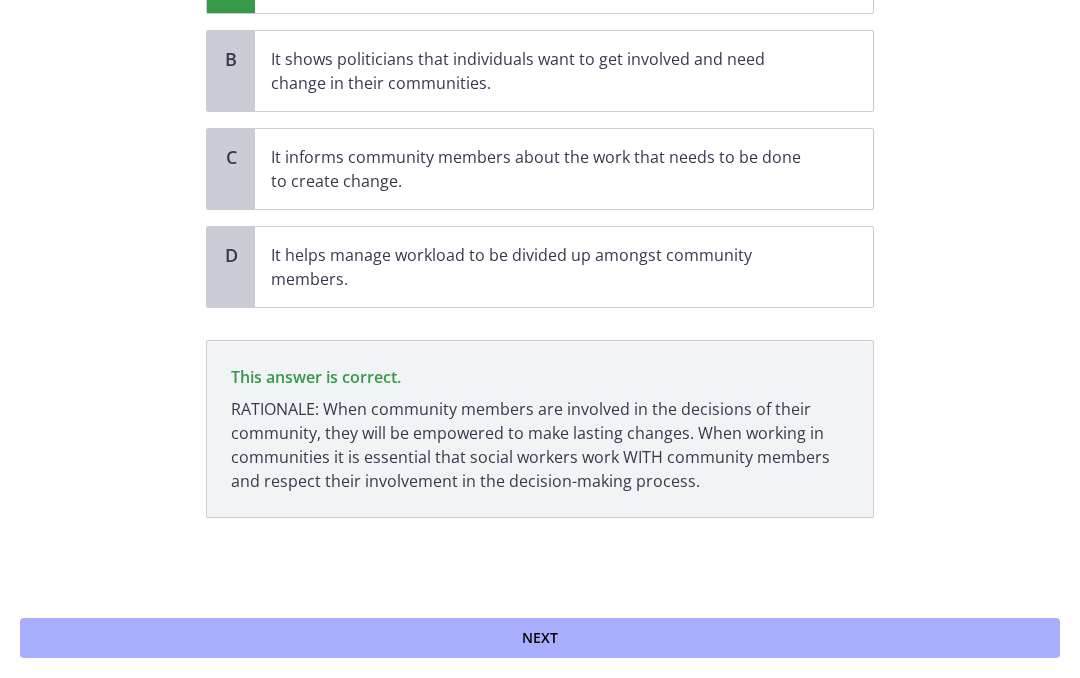 scroll, scrollTop: 244, scrollLeft: 0, axis: vertical 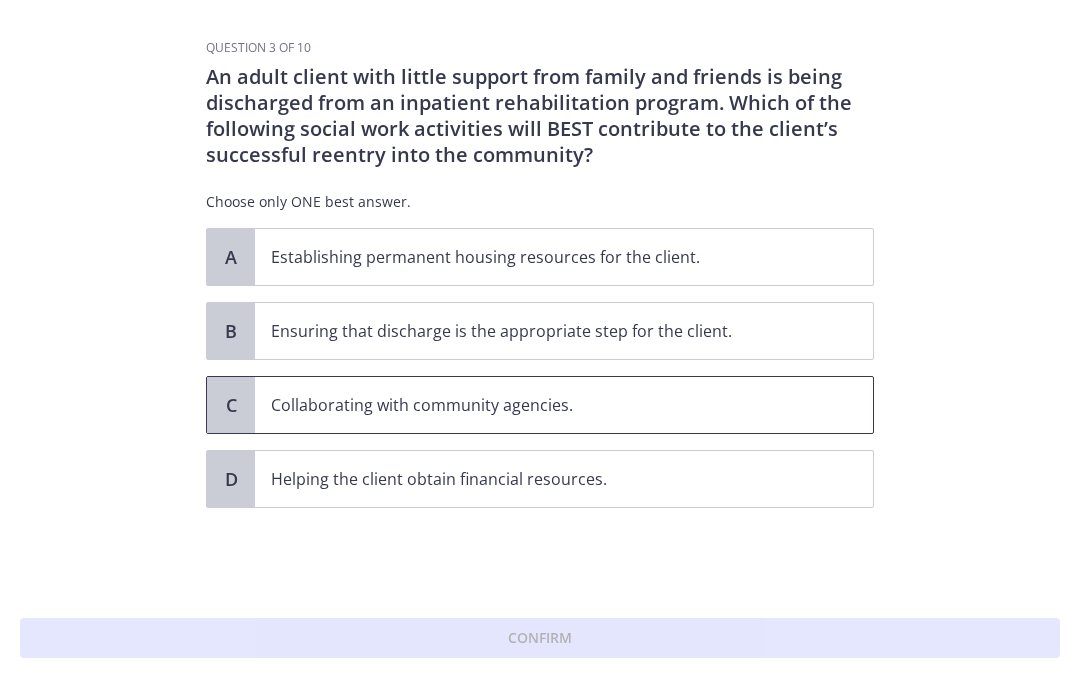 click on "Collaborating with community agencies." at bounding box center (544, 405) 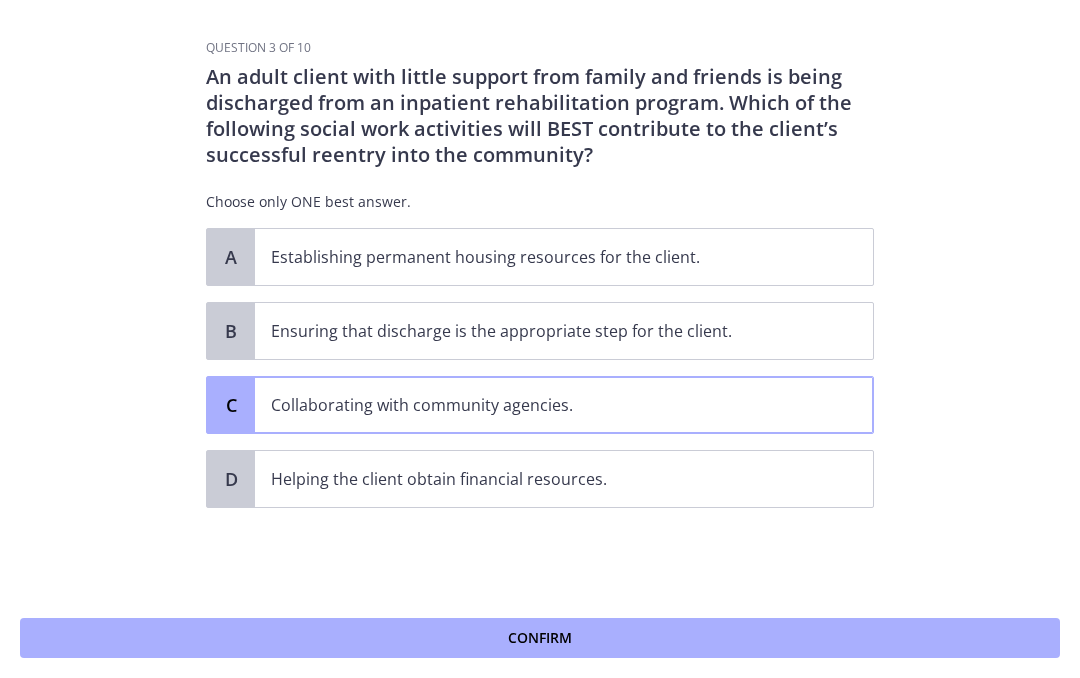 click on "Confirm" at bounding box center (540, 638) 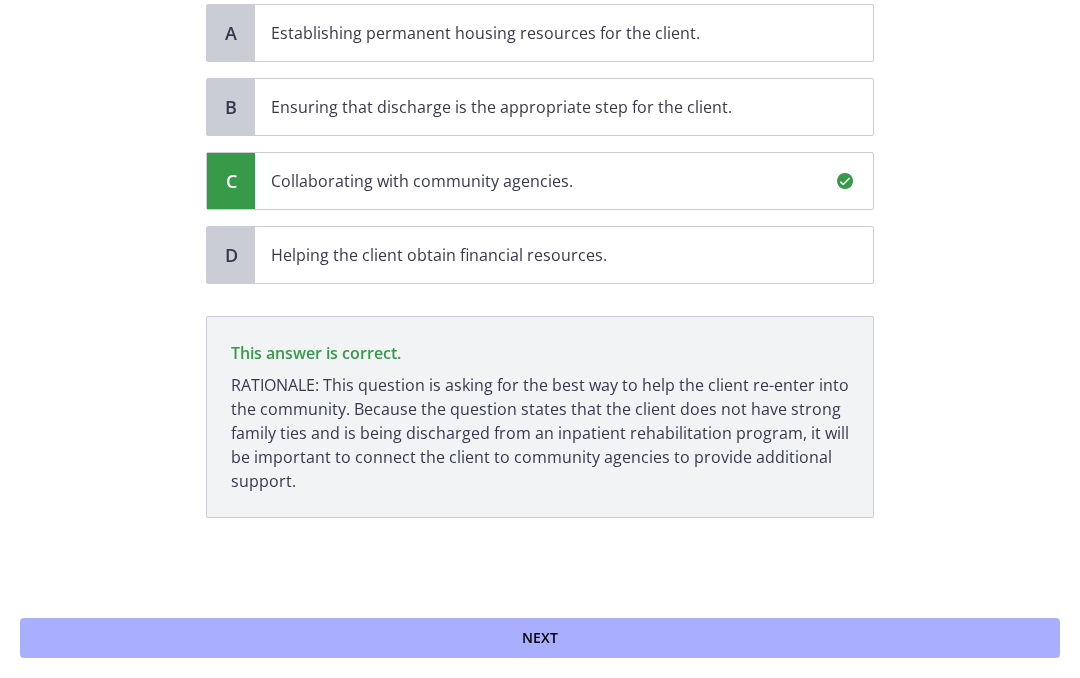 scroll, scrollTop: 224, scrollLeft: 0, axis: vertical 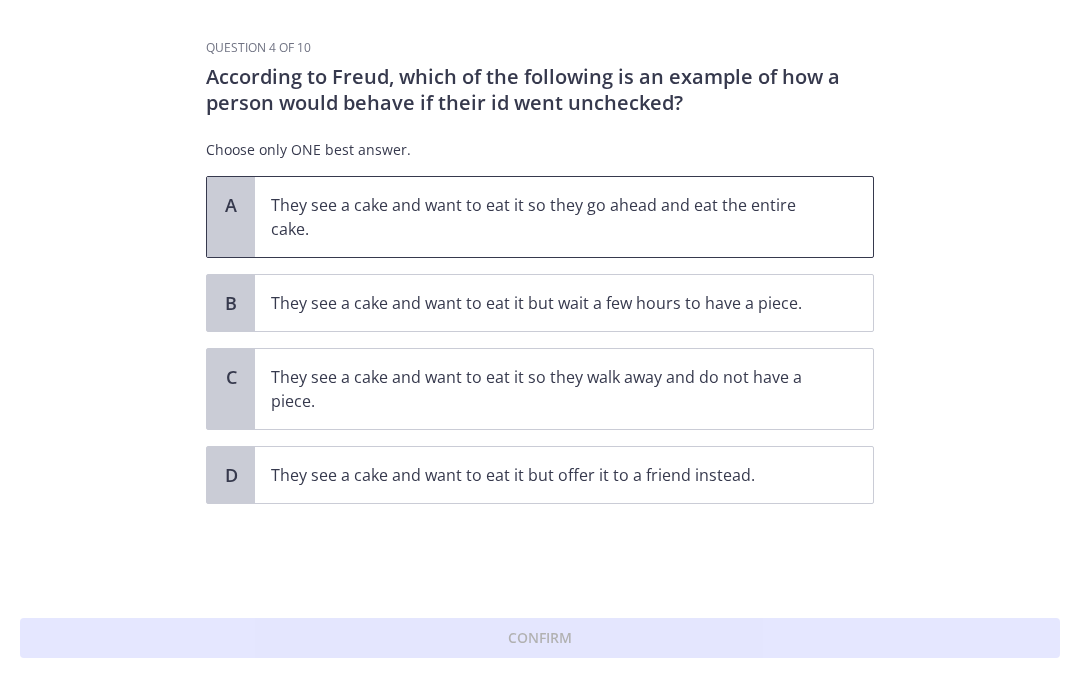 click on "They see a cake and want to eat it so they go ahead and eat the entire cake." at bounding box center (544, 217) 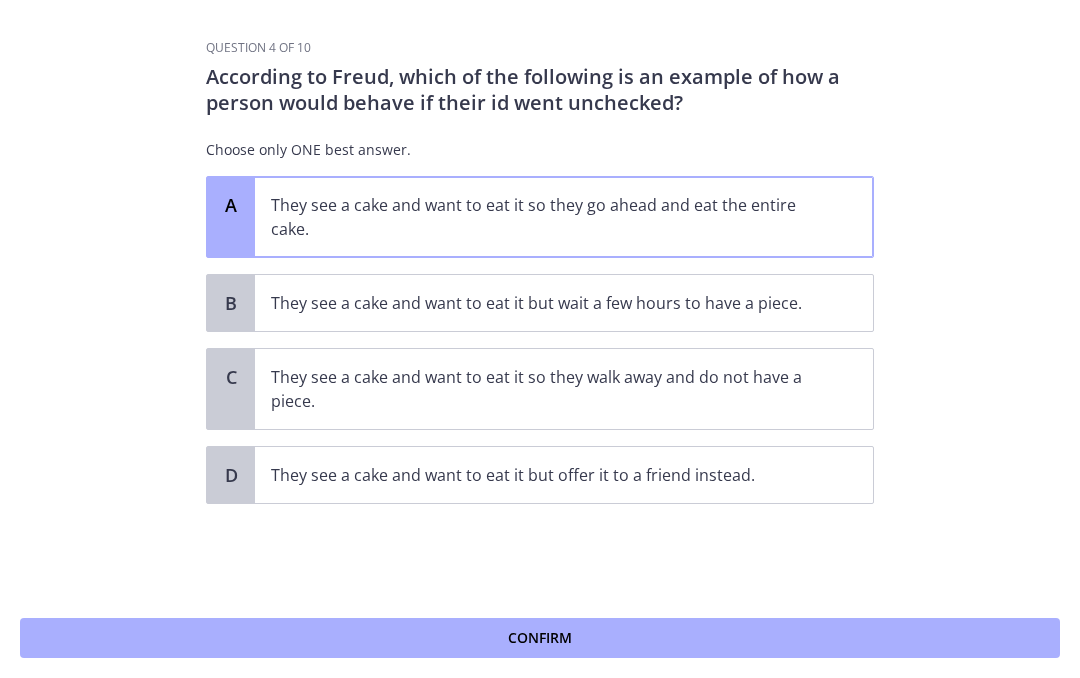 click on "Confirm" at bounding box center [540, 638] 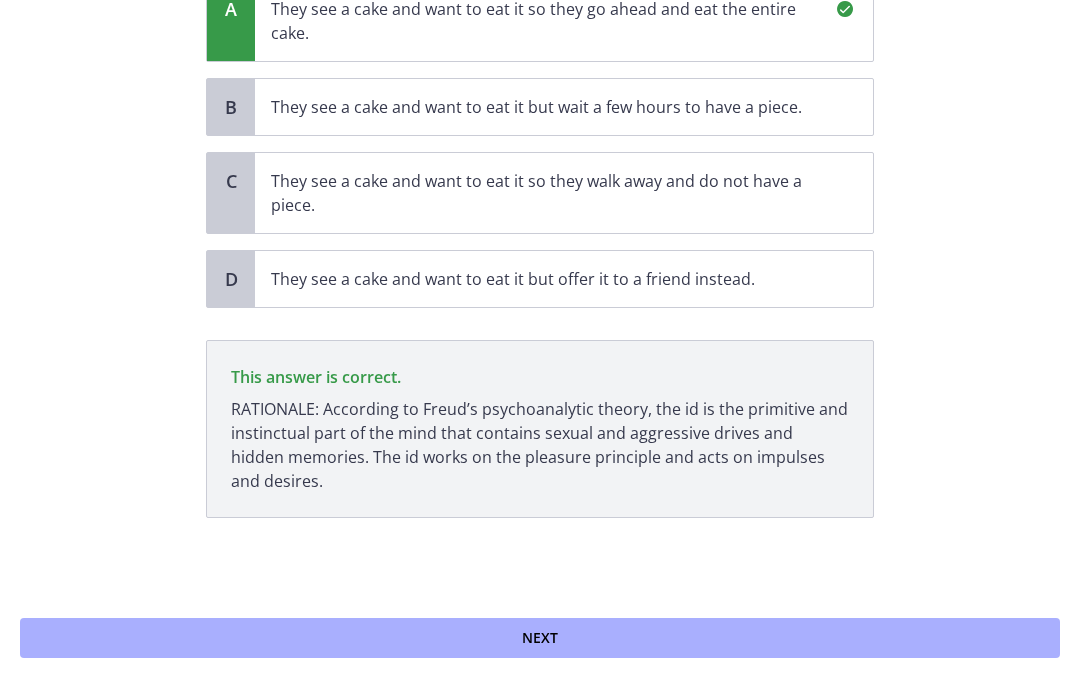 scroll, scrollTop: 196, scrollLeft: 0, axis: vertical 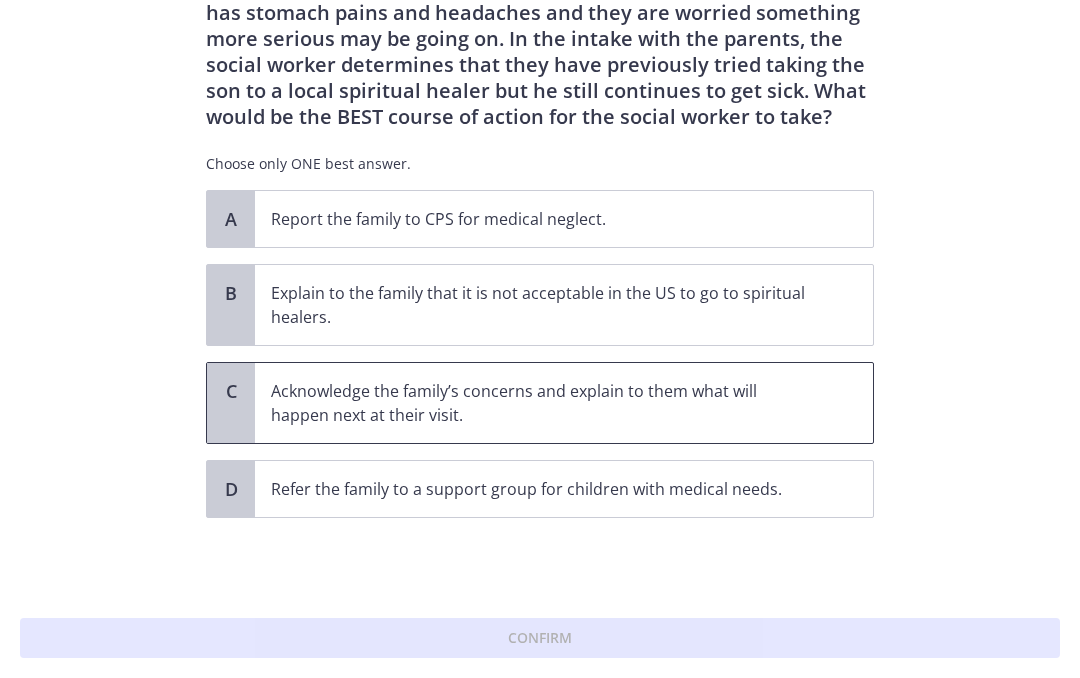 click on "Acknowledge the family’s concerns and explain to them what will happen next at their visit." at bounding box center (544, 403) 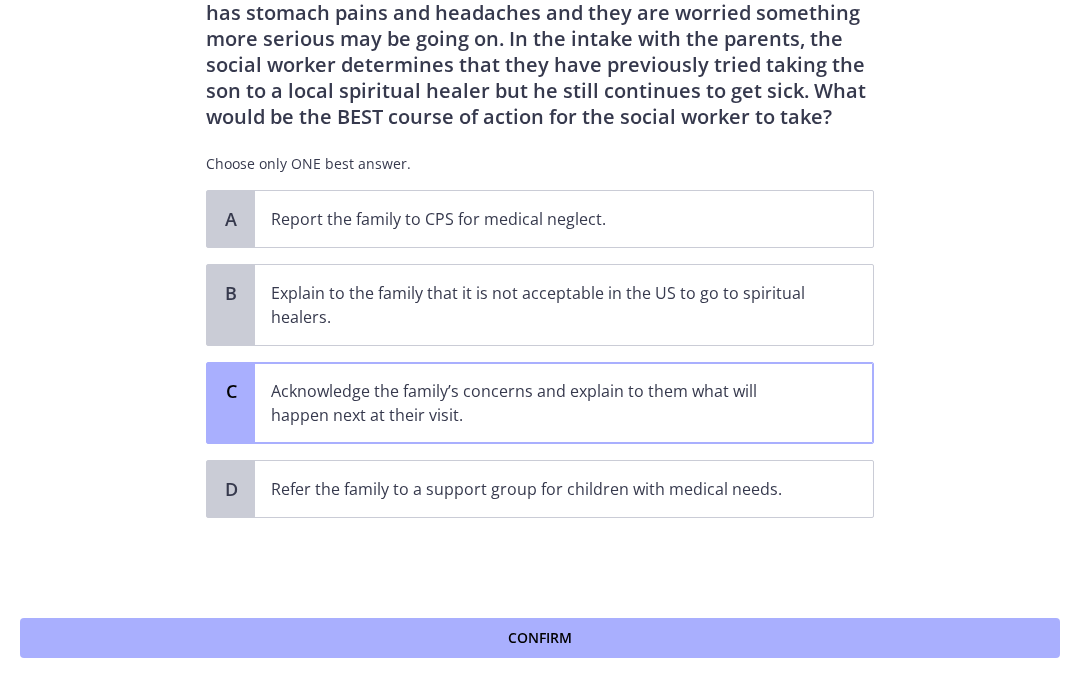 click on "Confirm" at bounding box center (540, 638) 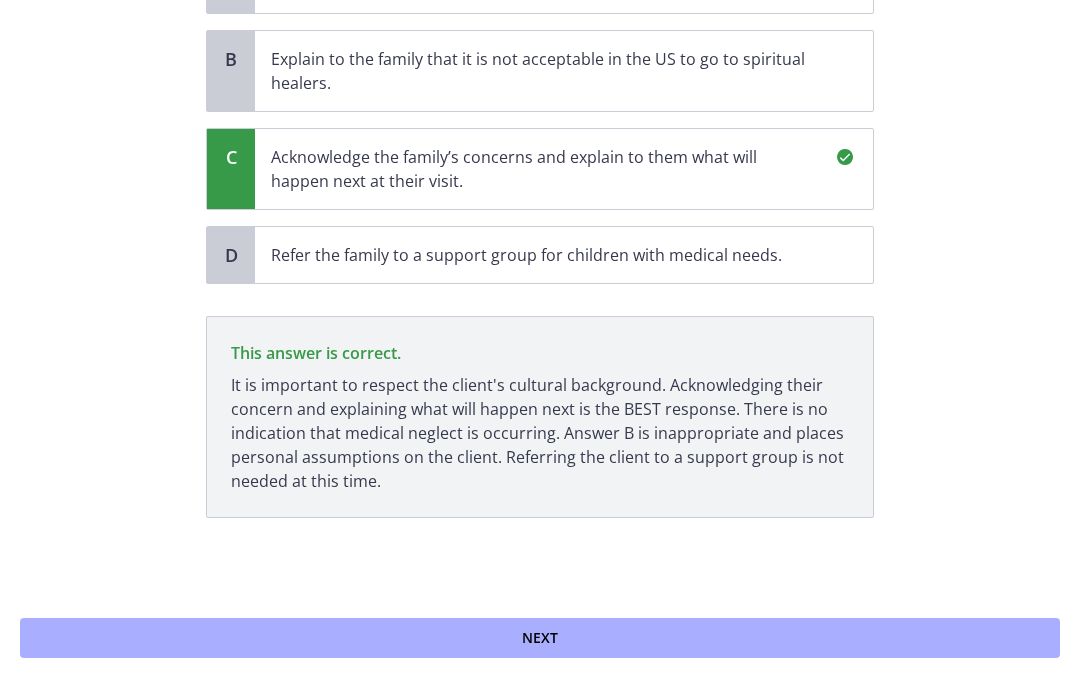 scroll, scrollTop: 350, scrollLeft: 0, axis: vertical 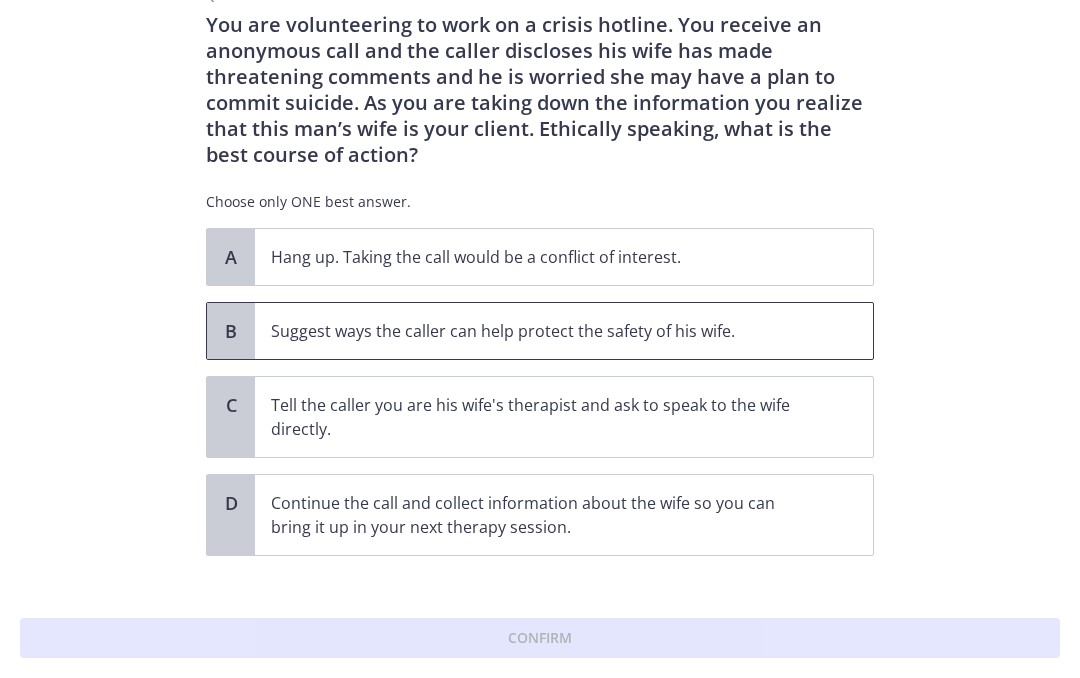 click on "Suggest ways the caller can help protect the safety of his wife." at bounding box center (544, 331) 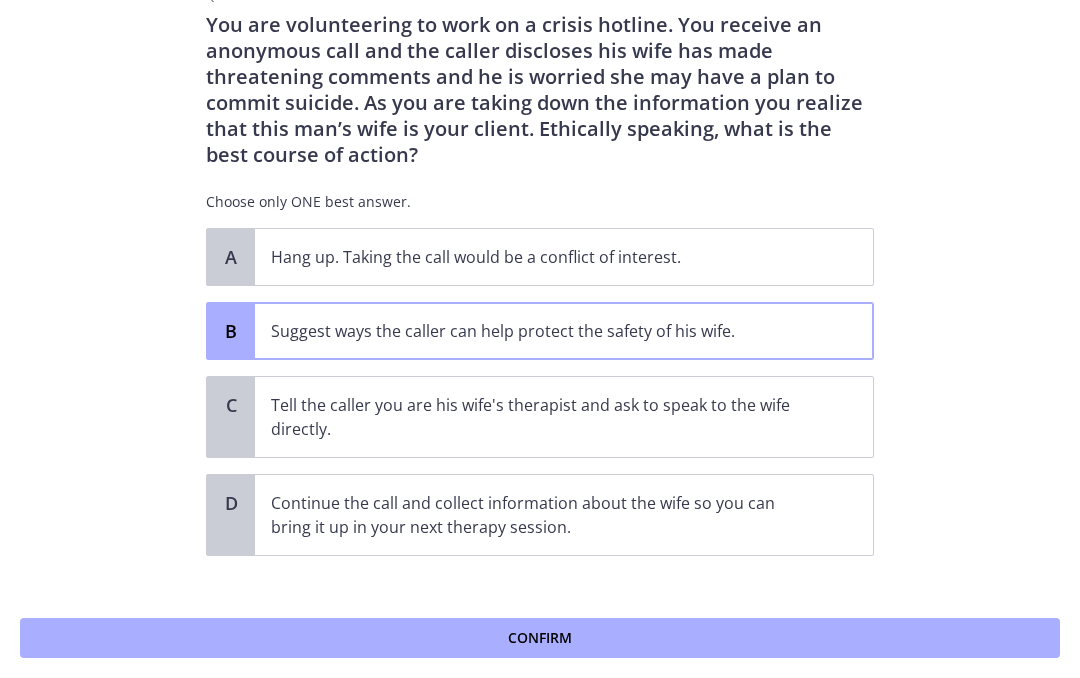 click on "Confirm" at bounding box center [540, 638] 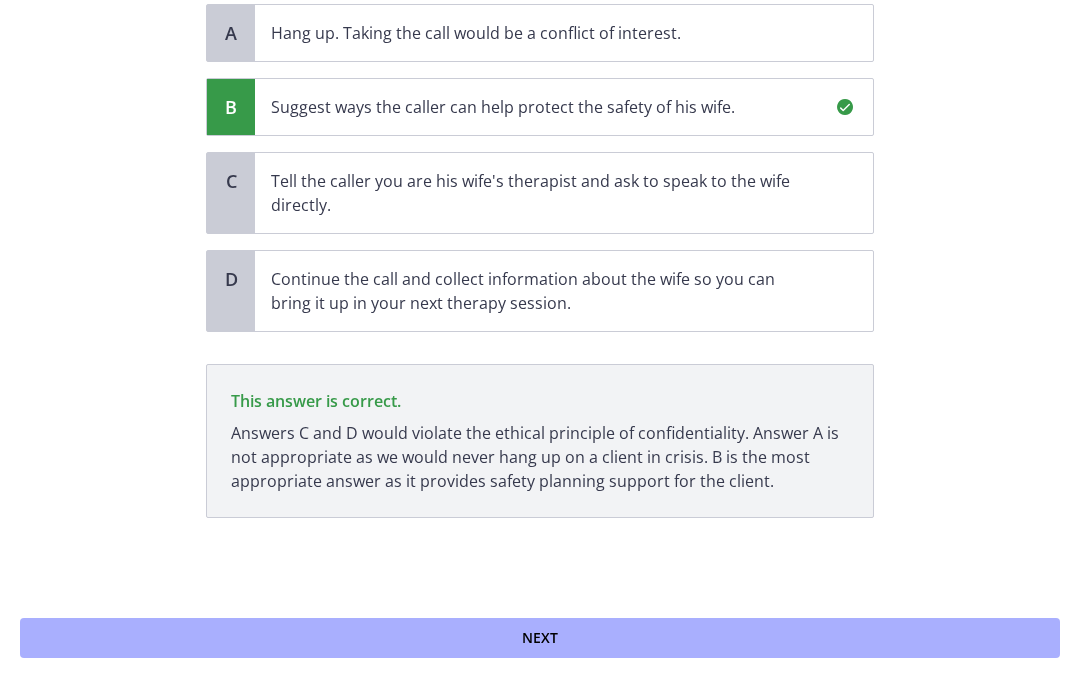 scroll, scrollTop: 276, scrollLeft: 0, axis: vertical 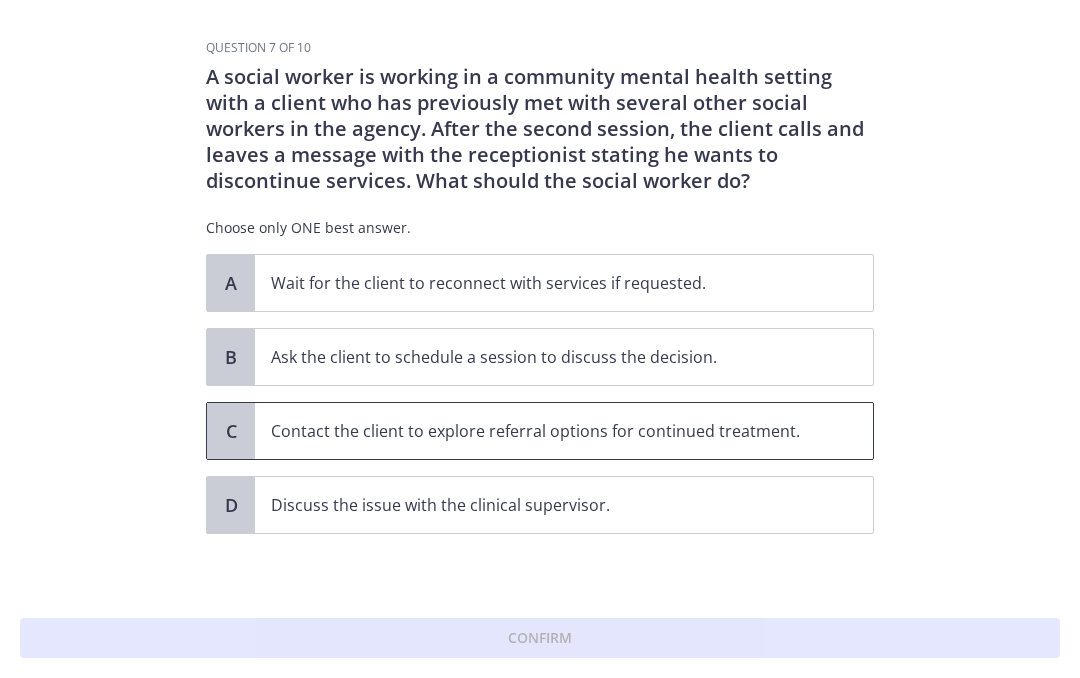 click on "Contact the client to explore referral options for continued treatment." at bounding box center (544, 431) 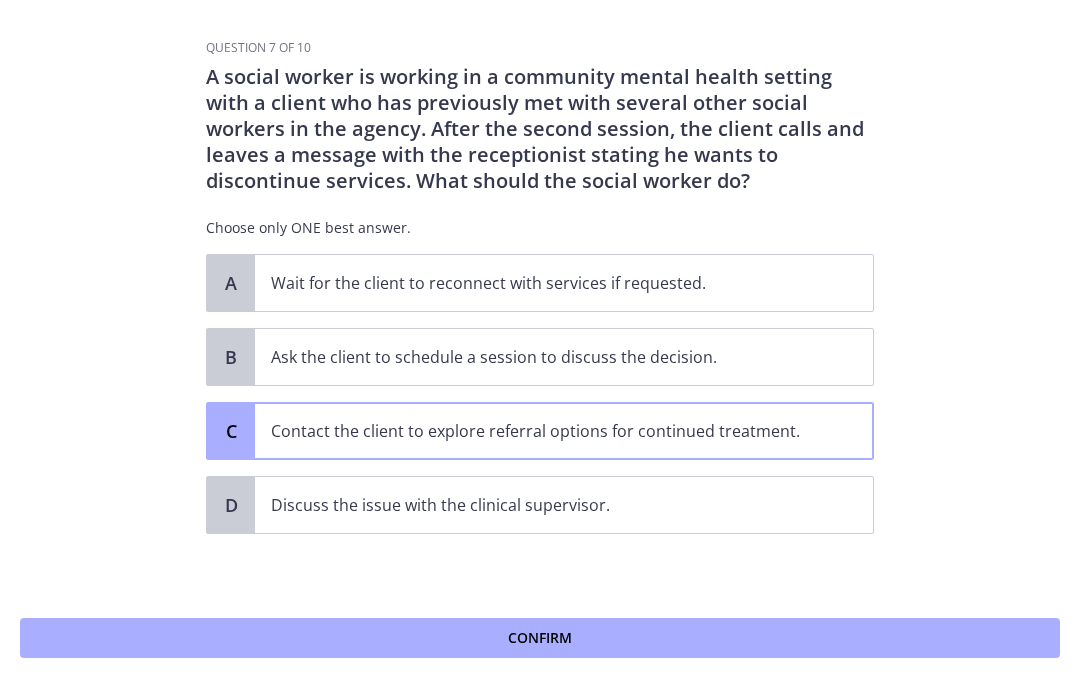 click on "Confirm" at bounding box center [540, 638] 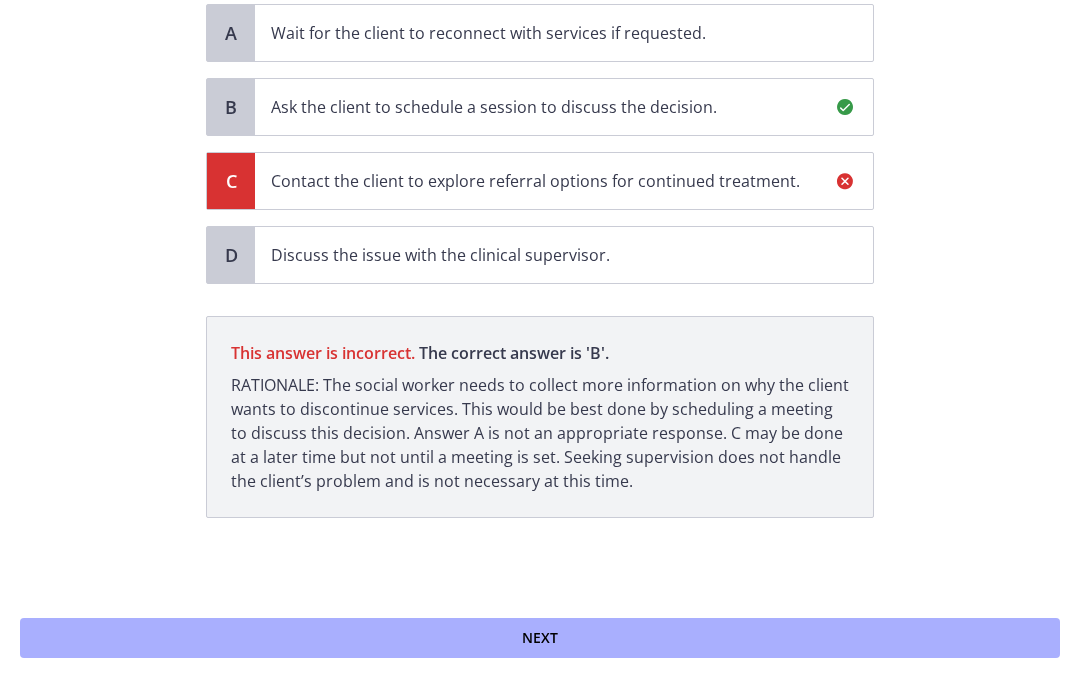 scroll, scrollTop: 250, scrollLeft: 0, axis: vertical 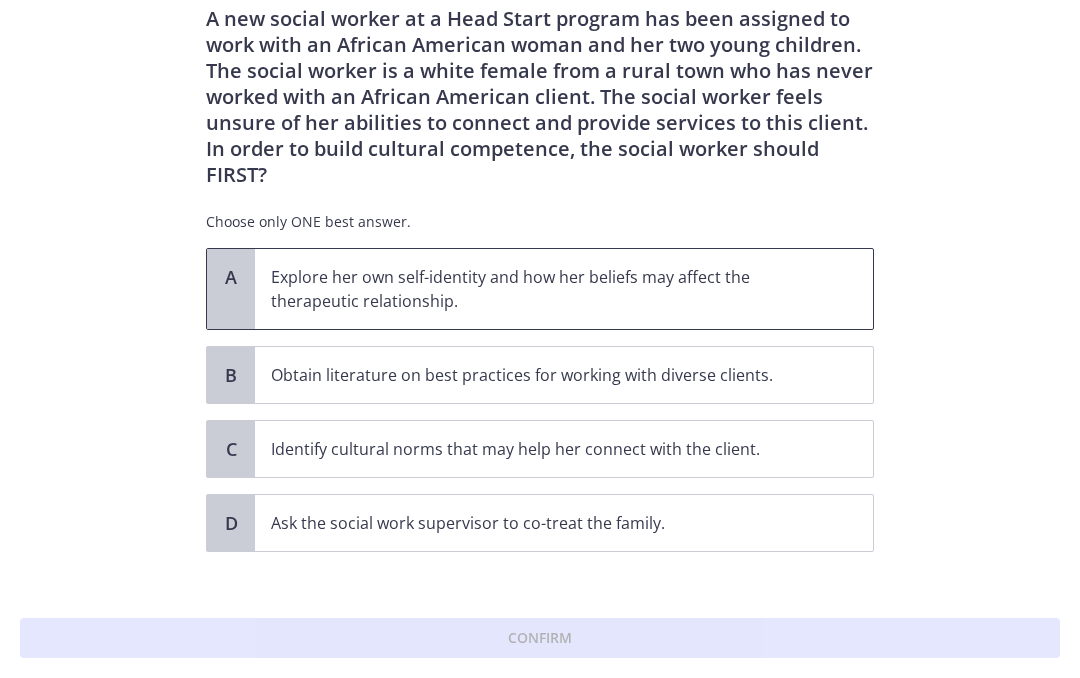 click on "Explore her own self-identity and how her beliefs may affect the therapeutic relationship." at bounding box center [544, 289] 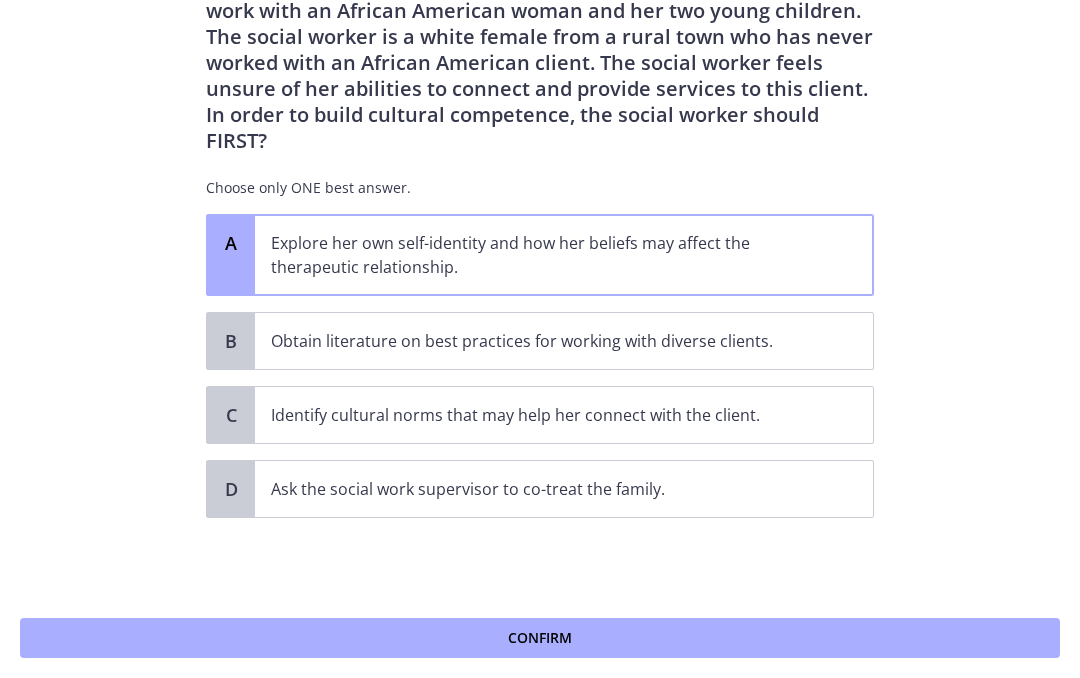 scroll, scrollTop: 92, scrollLeft: 0, axis: vertical 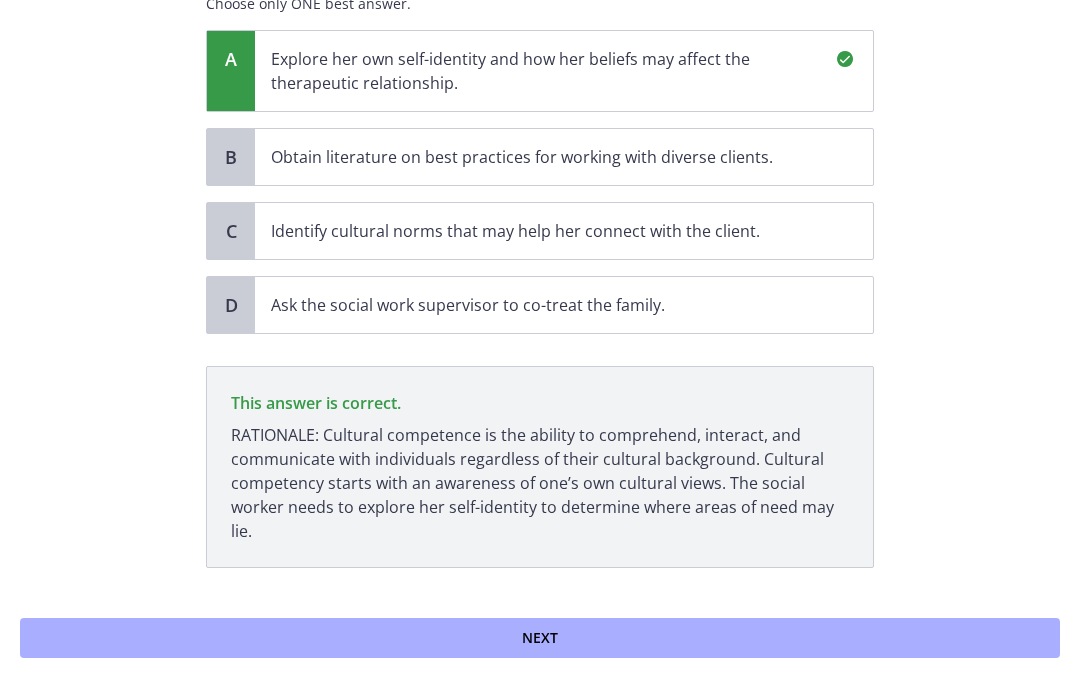 click on "Next" at bounding box center (540, 638) 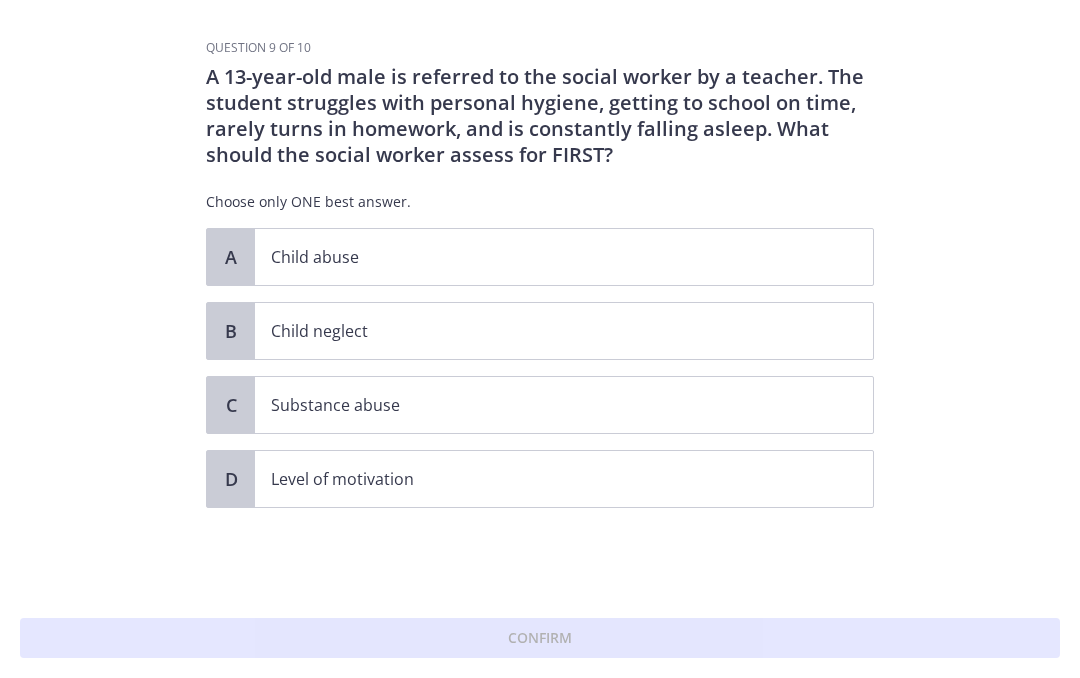 scroll, scrollTop: 0, scrollLeft: 0, axis: both 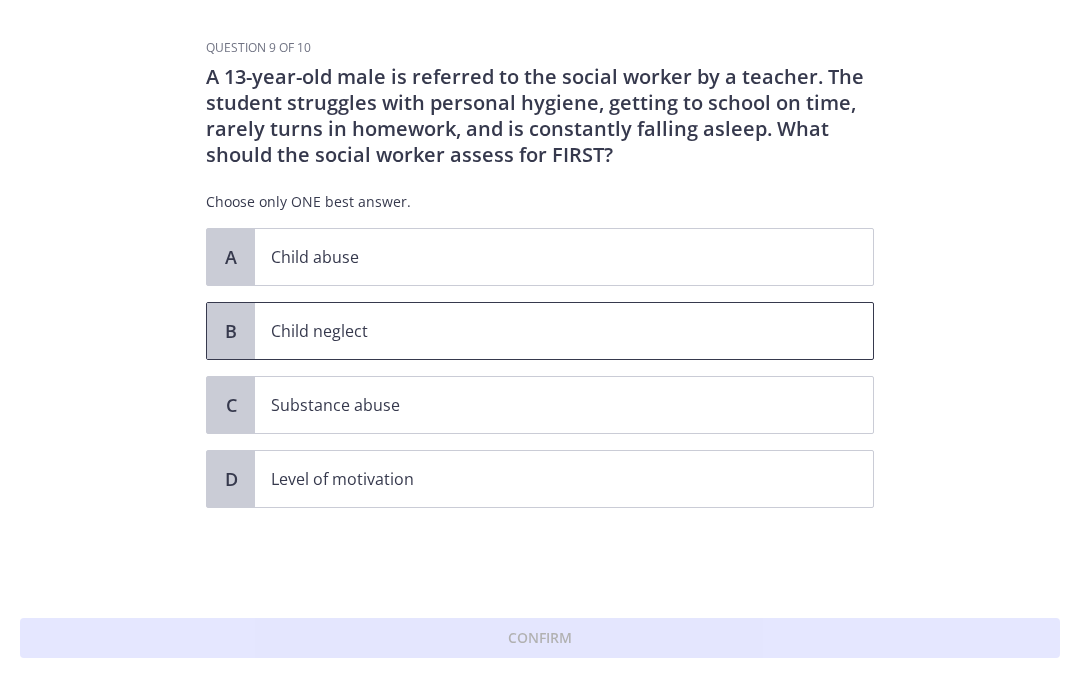 click on "Child neglect" at bounding box center [544, 331] 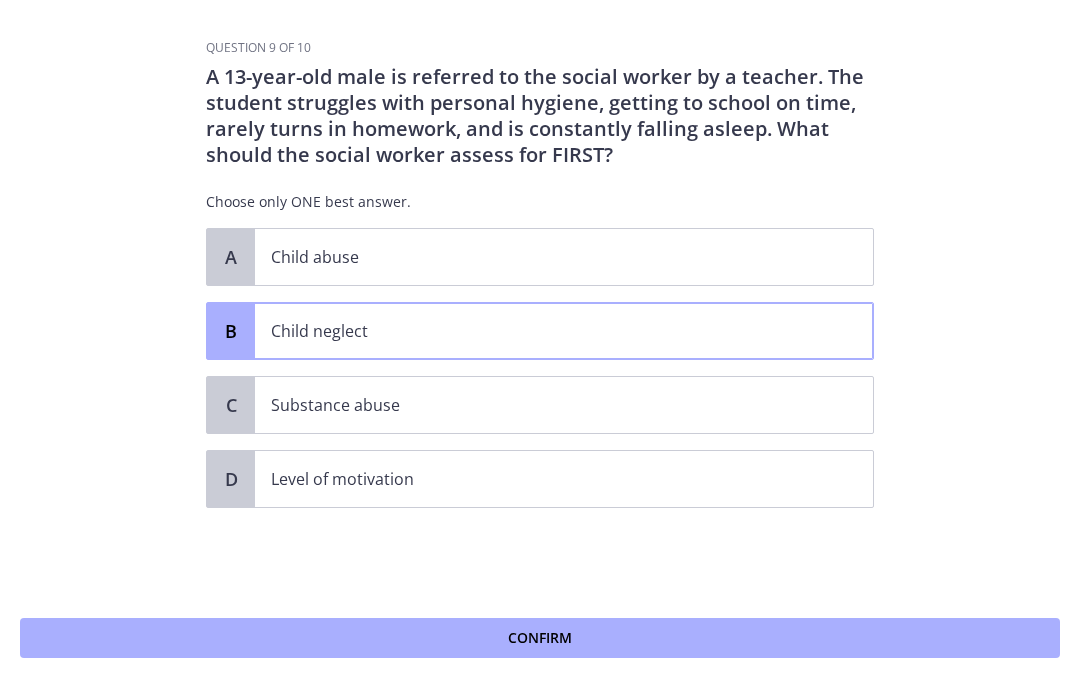 click on "Confirm" at bounding box center [540, 638] 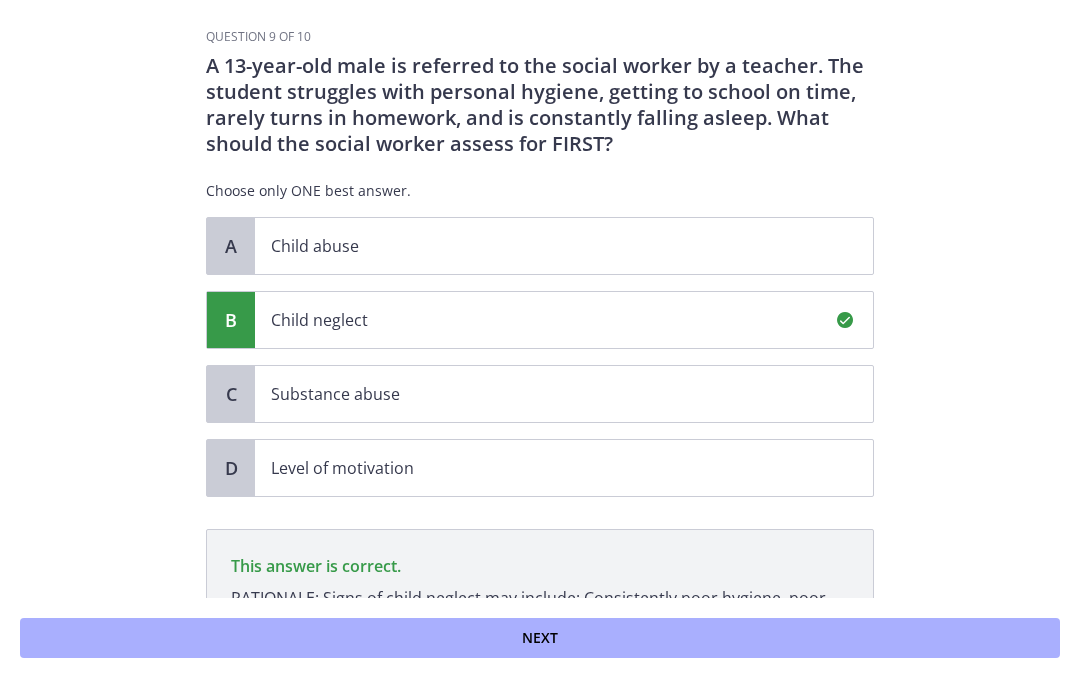 scroll, scrollTop: -8, scrollLeft: 0, axis: vertical 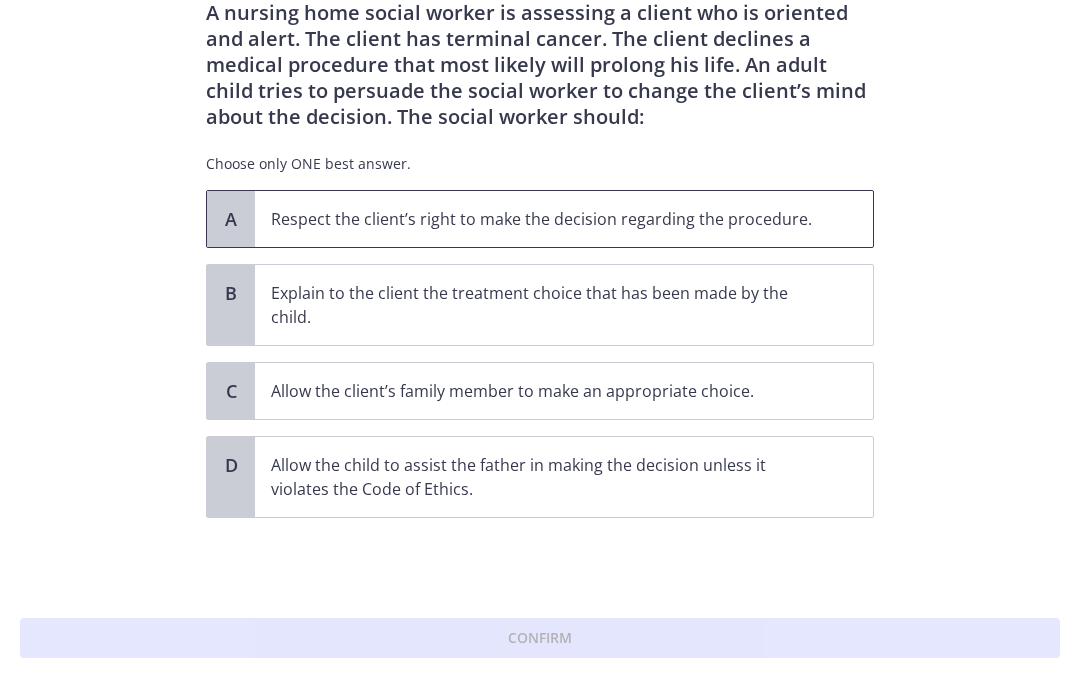 click on "Respect the client’s right to make the decision regarding the procedure." at bounding box center (544, 219) 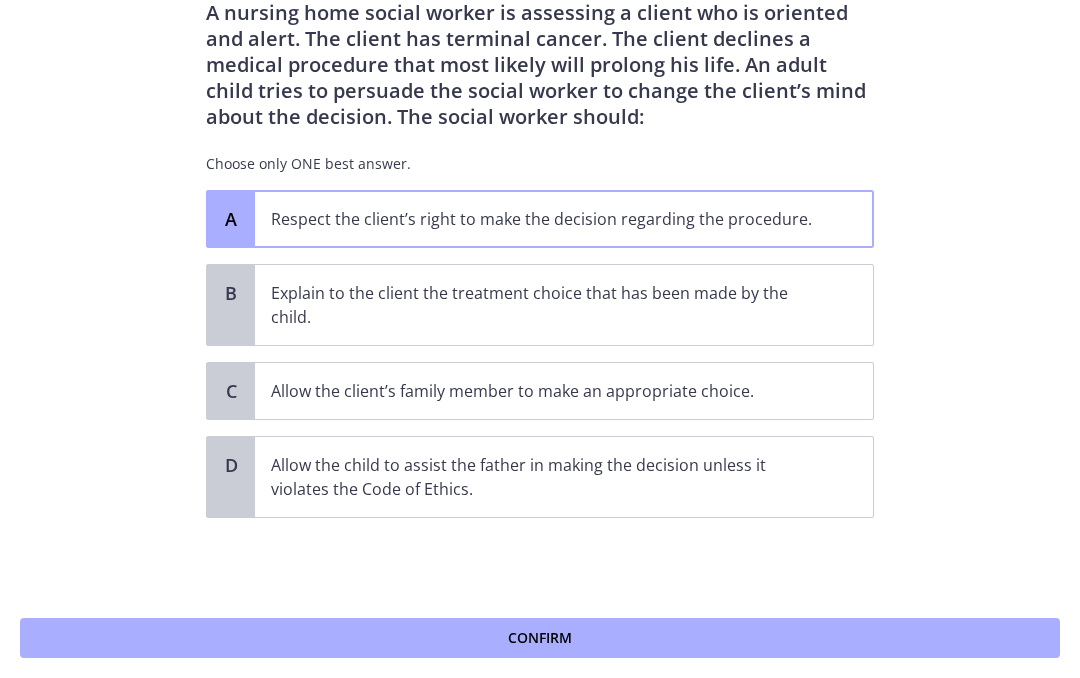 click on "Confirm" at bounding box center [540, 638] 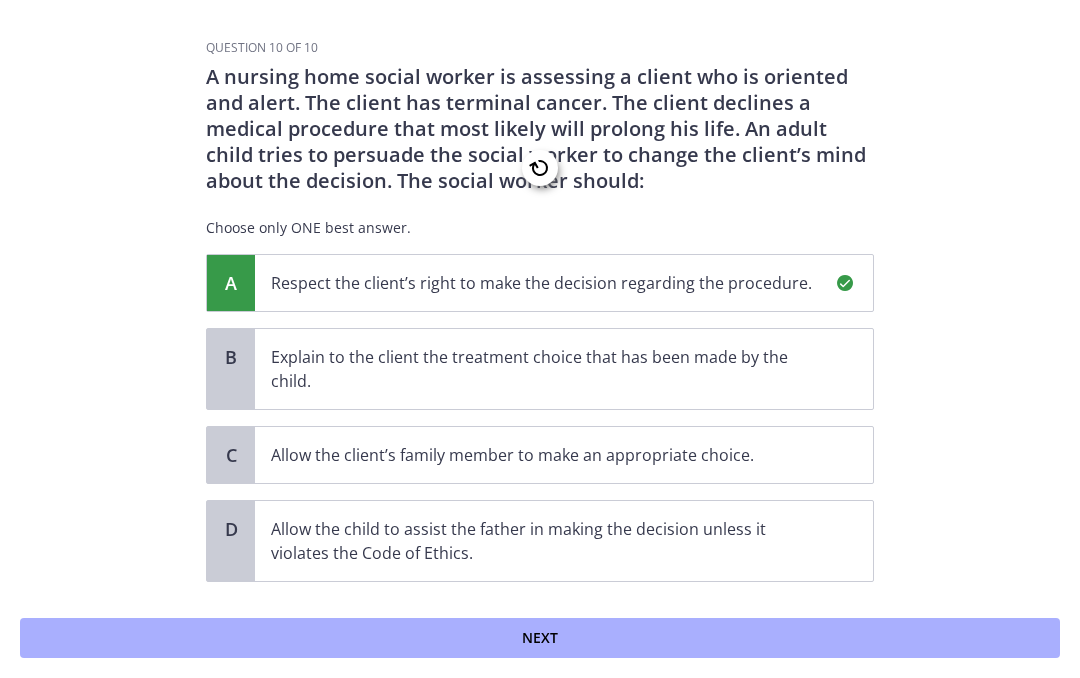 scroll, scrollTop: -5, scrollLeft: 0, axis: vertical 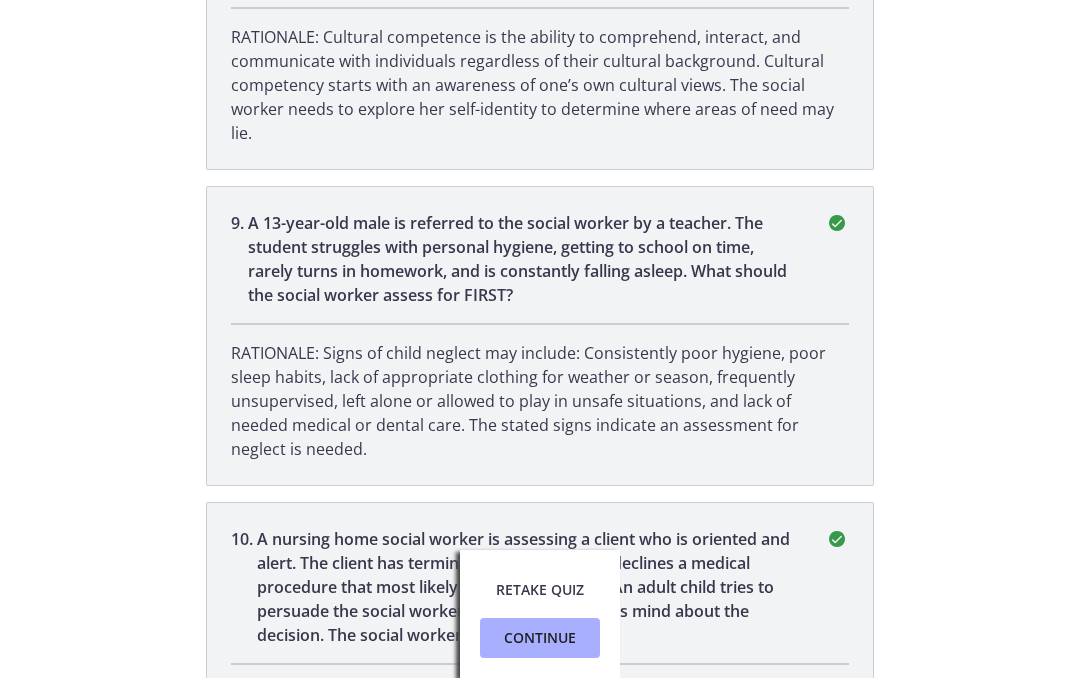 click on "9 .
A [AGE]-year-old male is referred to the social worker by a teacher. The student struggles with personal hygiene, getting to school on time, rarely turns in homework, and is constantly falling asleep. What should the social worker assess for FIRST?" at bounding box center (540, 259) 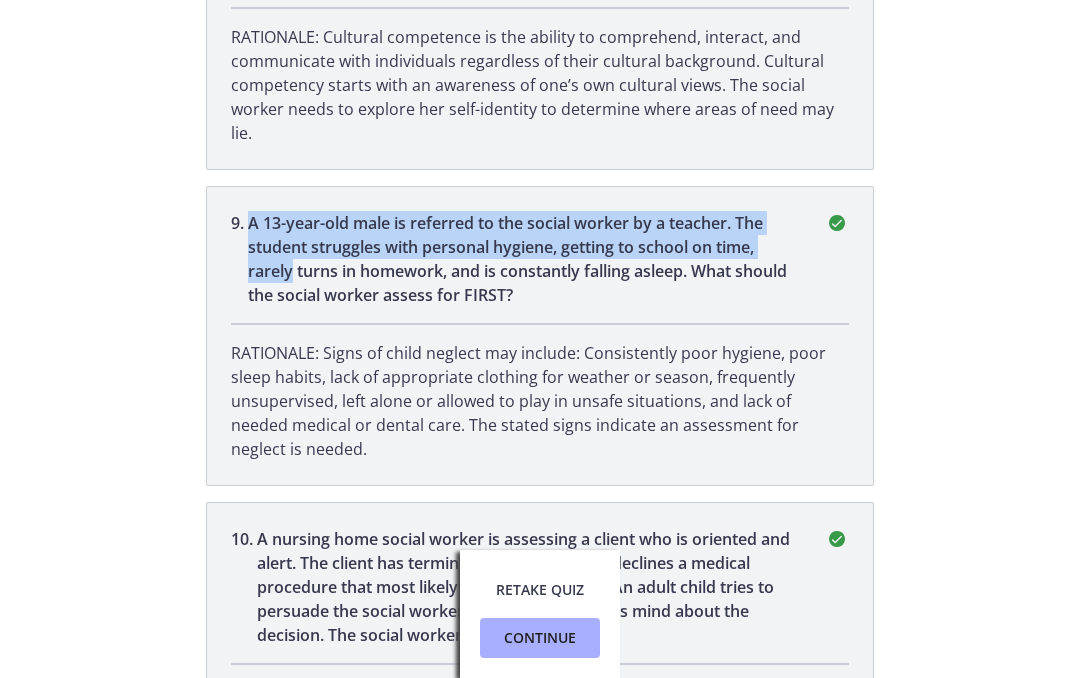 click on "9 .
A [AGE]-year-old male is referred to the social worker by a teacher. The student struggles with personal hygiene, getting to school on time, rarely turns in homework, and is constantly falling asleep. What should the social worker assess for FIRST?
RATIONALE: Signs of child neglect may include: Consistently poor hygiene, poor sleep habits, lack of appropriate clothing for weather or season, frequently unsupervised, left alone or allowed to play in unsafe situations, and lack of needed medical or dental care. The stated signs indicate an assessment for neglect is needed." at bounding box center (540, 336) 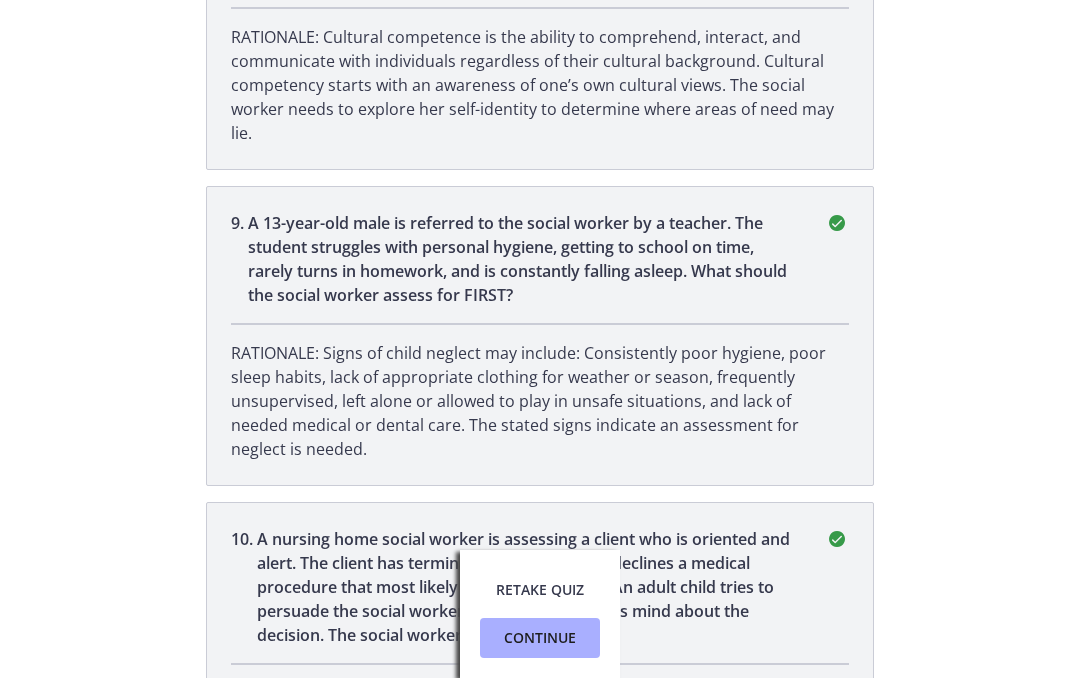 click on "A 13-year-old male is referred to the social worker by a teacher. The student struggles with personal hygiene, getting to school on time, rarely turns in homework, and is constantly falling asleep. What should the social worker assess for FIRST?" at bounding box center [524, 259] 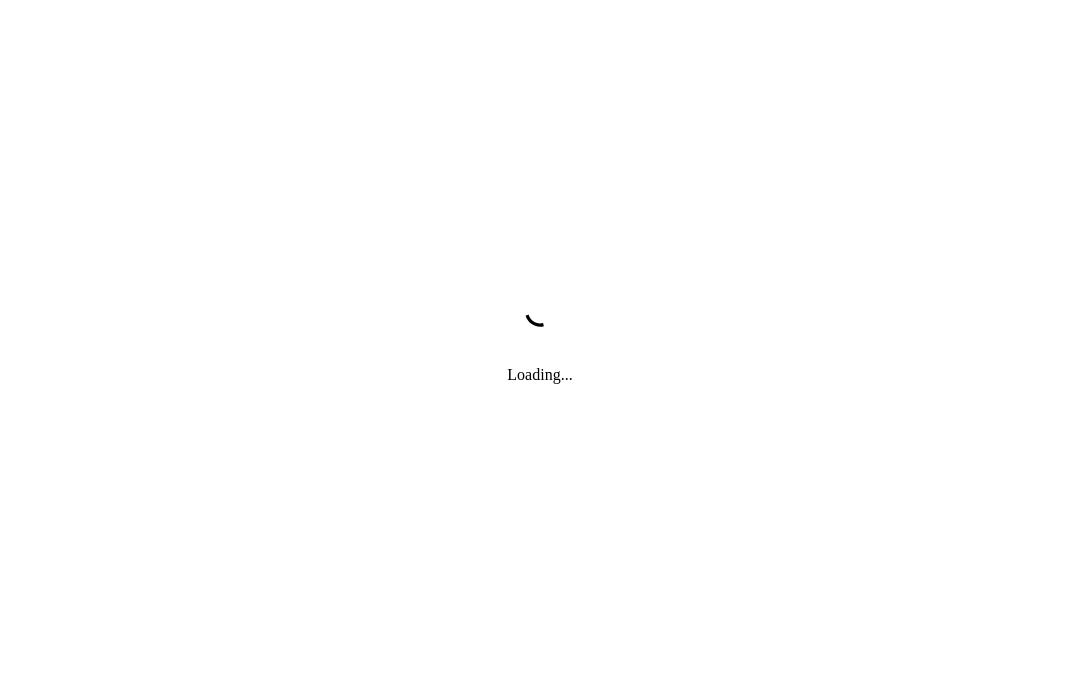 scroll, scrollTop: 0, scrollLeft: 0, axis: both 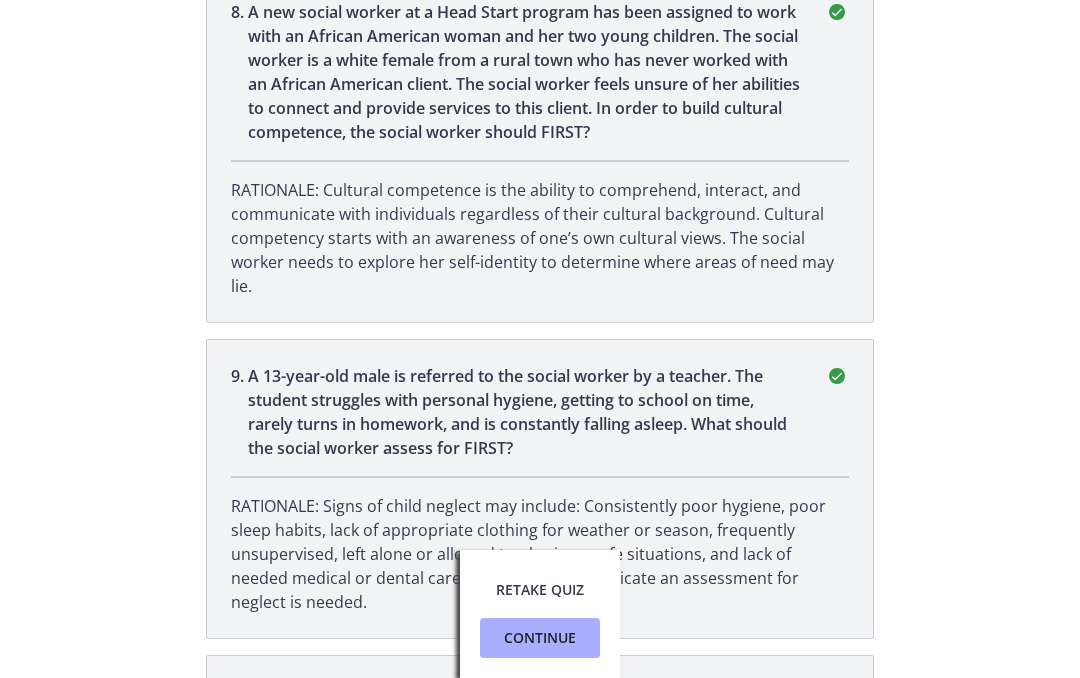 click on "1 .
The classic features of depression include all of the following EXCEPT?
RATIONALE: Longer periods of deep sleep with the inability to regain energy MAY be a symptom of depression. However, it is not a classic feature because some people may experience sleep disturbances that cause hypersomnia (excessive tiredness) OR insomnia (difficulty sleeping). The other answer choices are “classic” depression symptoms included in DSM 5 diagnostic criteria.
2 .
Which of the following is the MOST important benefit of community participation in social work practice?
3 .
4" at bounding box center (540, -569) 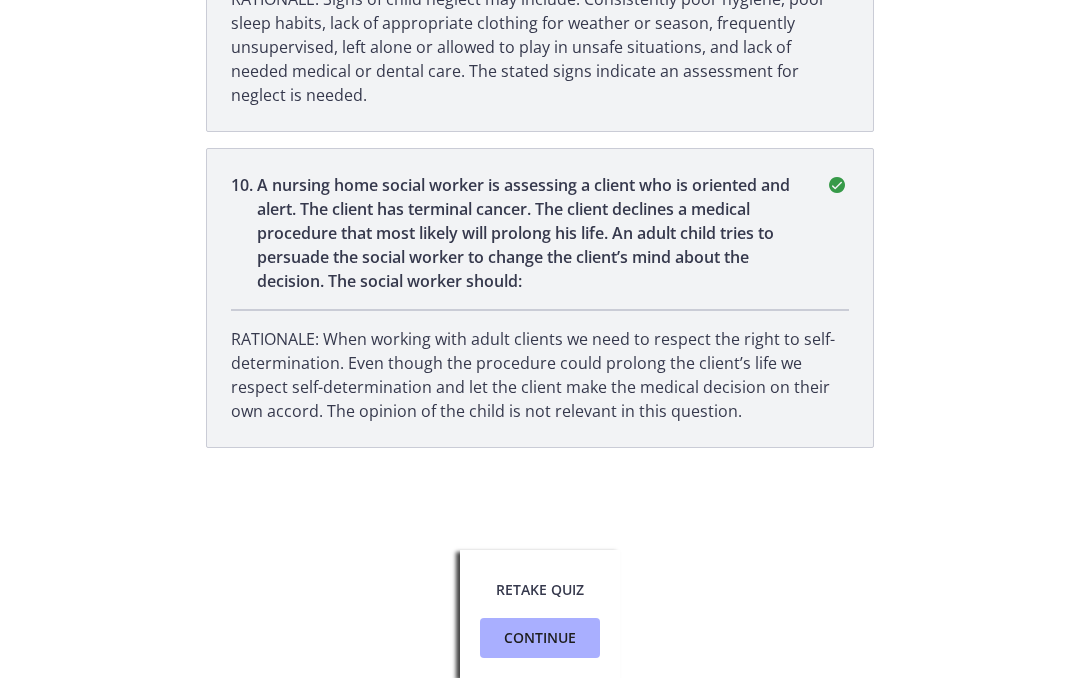 click on "Retake Quiz" at bounding box center [540, 590] 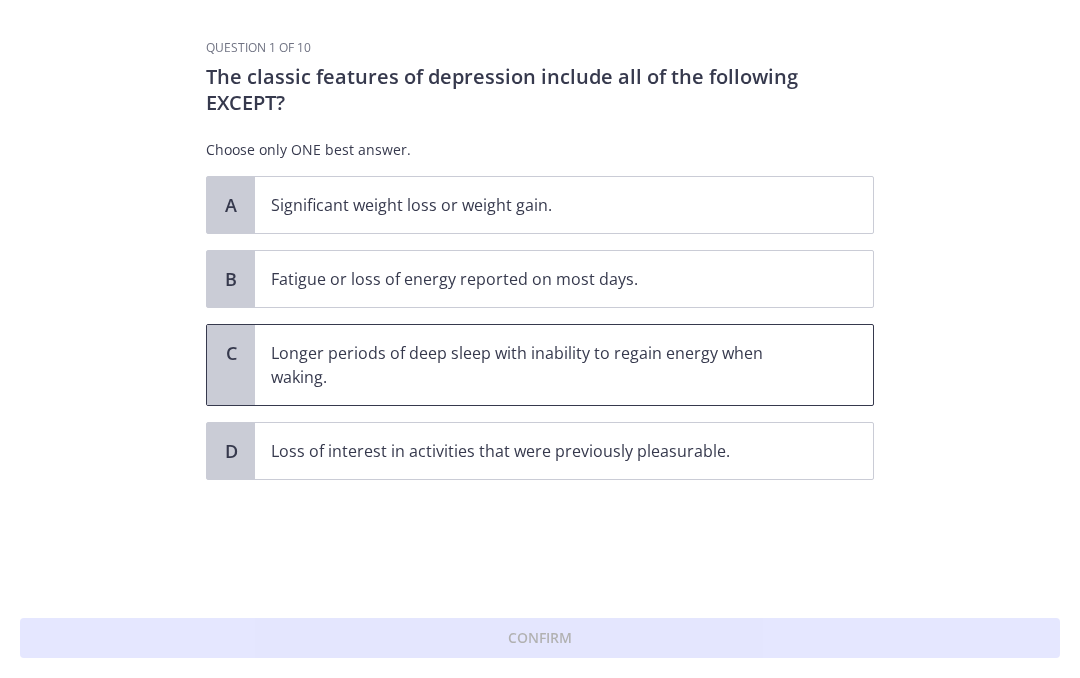 click on "Longer periods of deep sleep with inability to regain energy when waking." at bounding box center (544, 365) 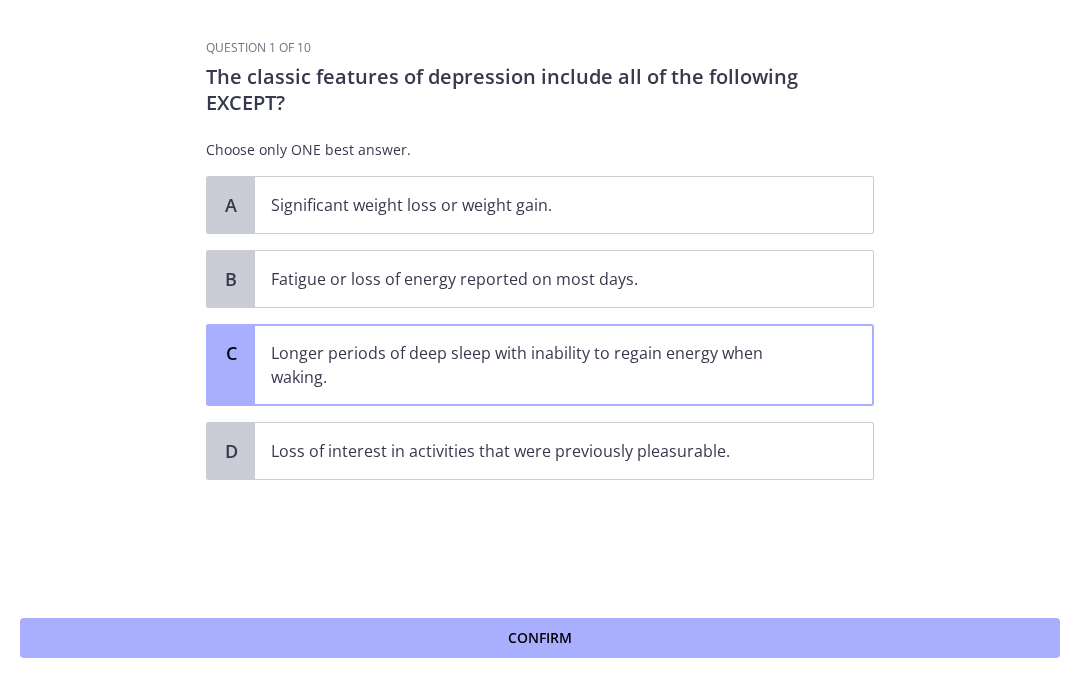 click on "Confirm" at bounding box center [540, 638] 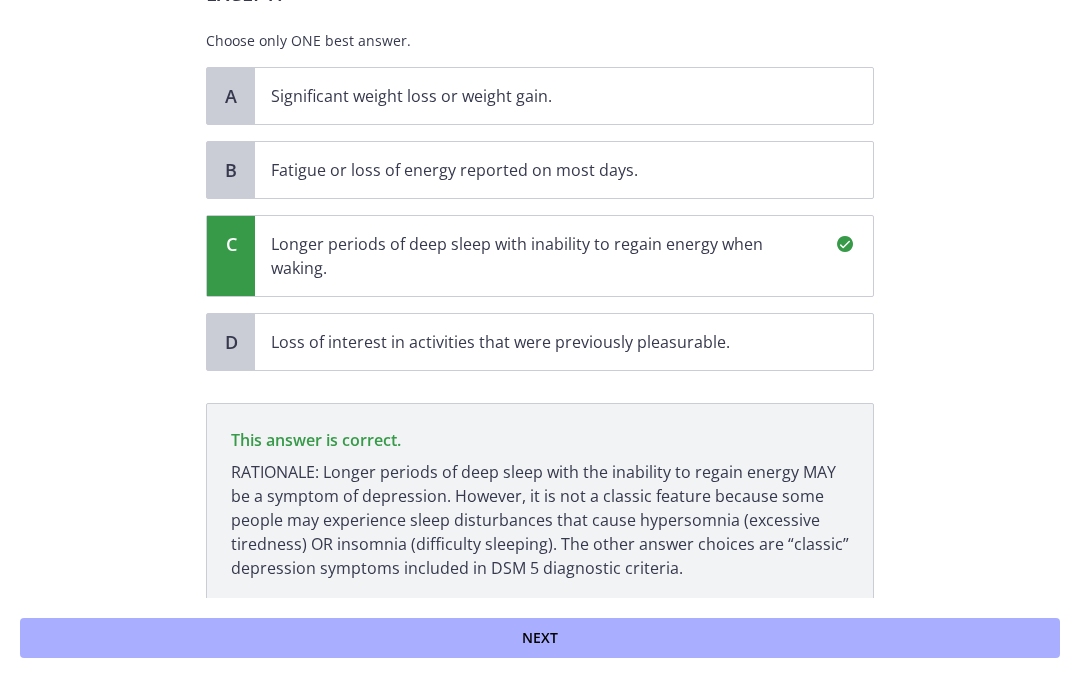 scroll, scrollTop: 196, scrollLeft: 0, axis: vertical 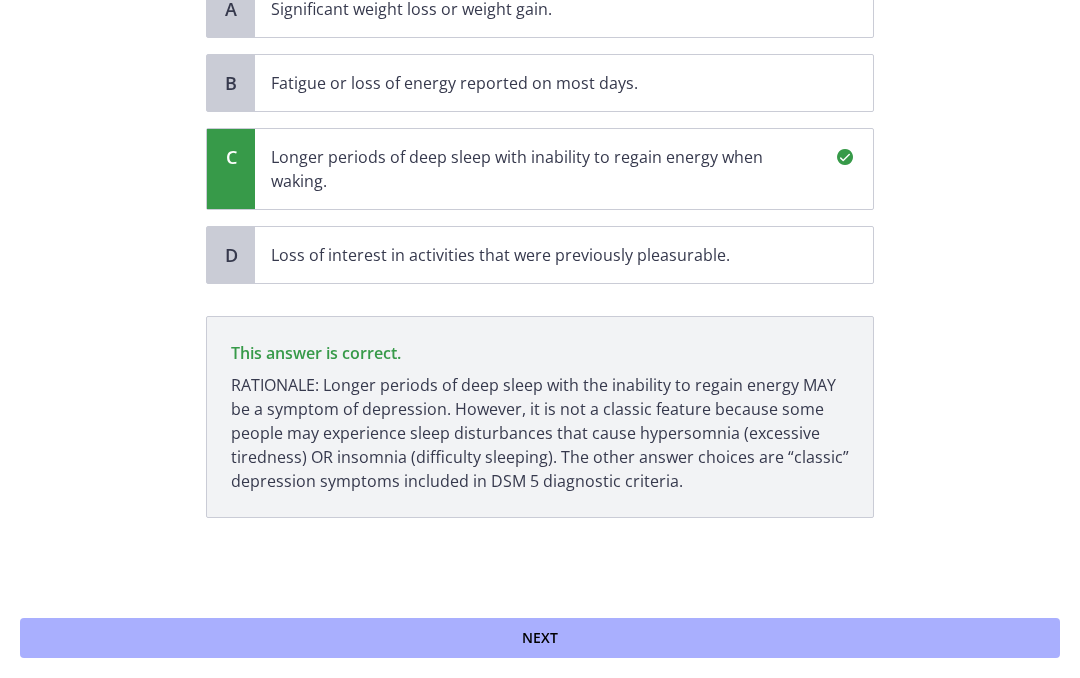 click on "Next" at bounding box center (540, 638) 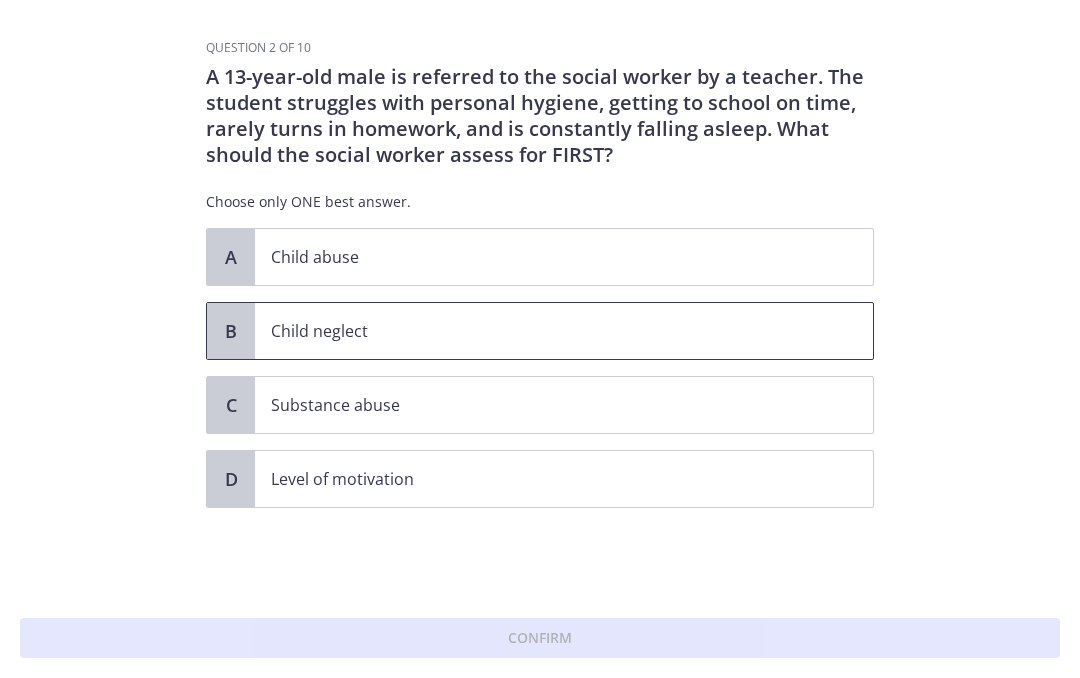 click on "Child neglect" at bounding box center (564, 331) 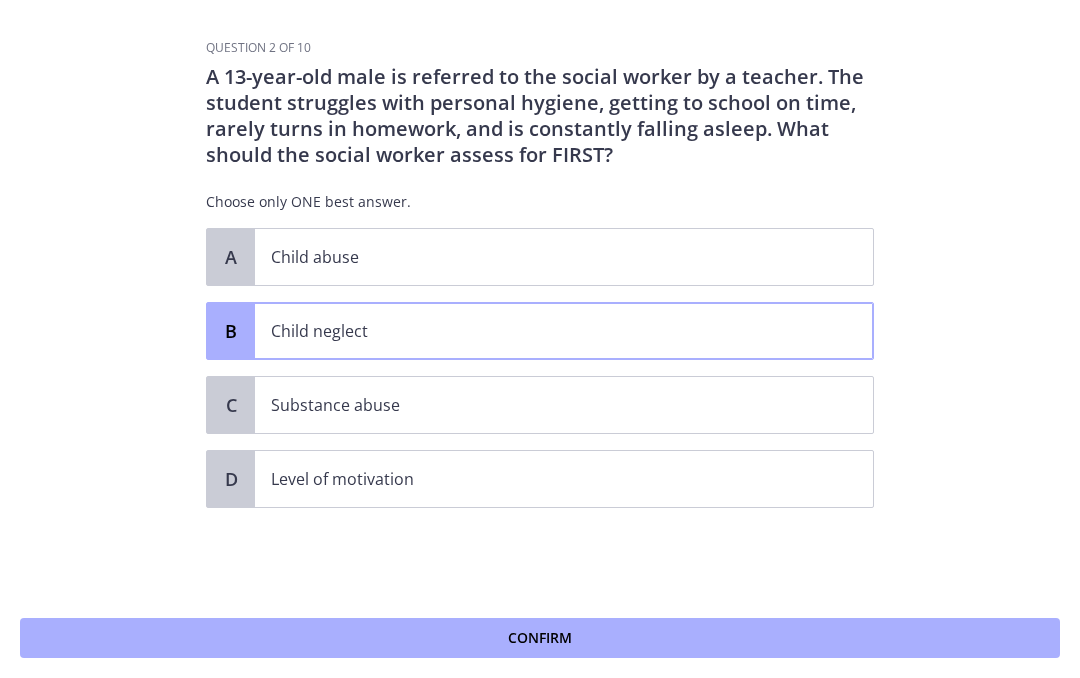 click on "Confirm" at bounding box center (540, 638) 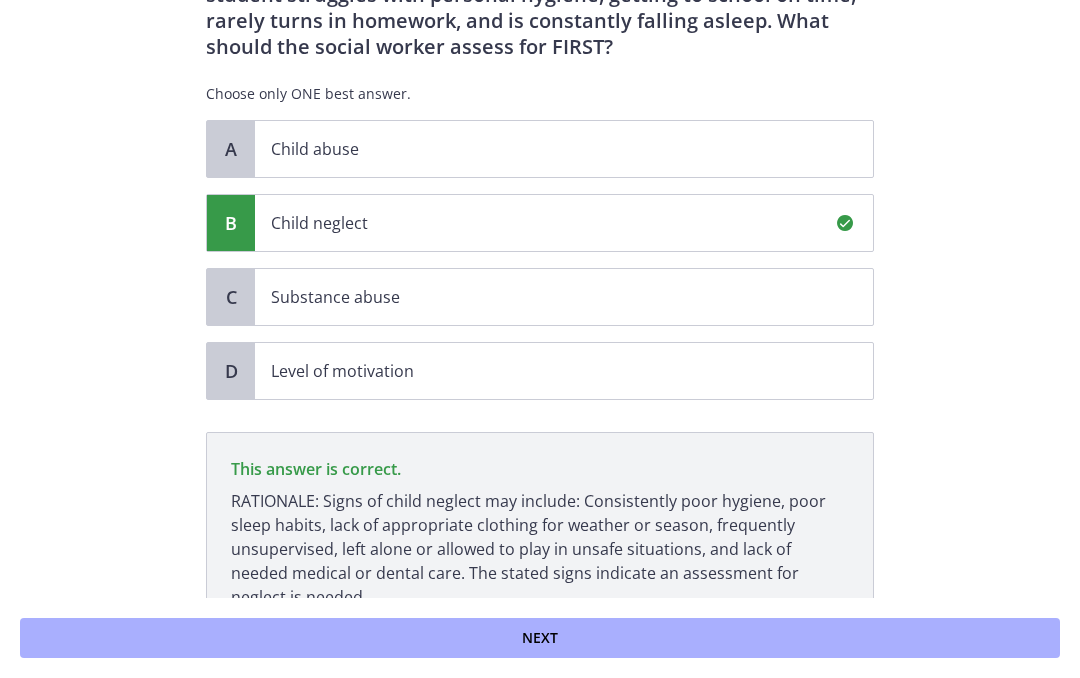 scroll, scrollTop: 224, scrollLeft: 0, axis: vertical 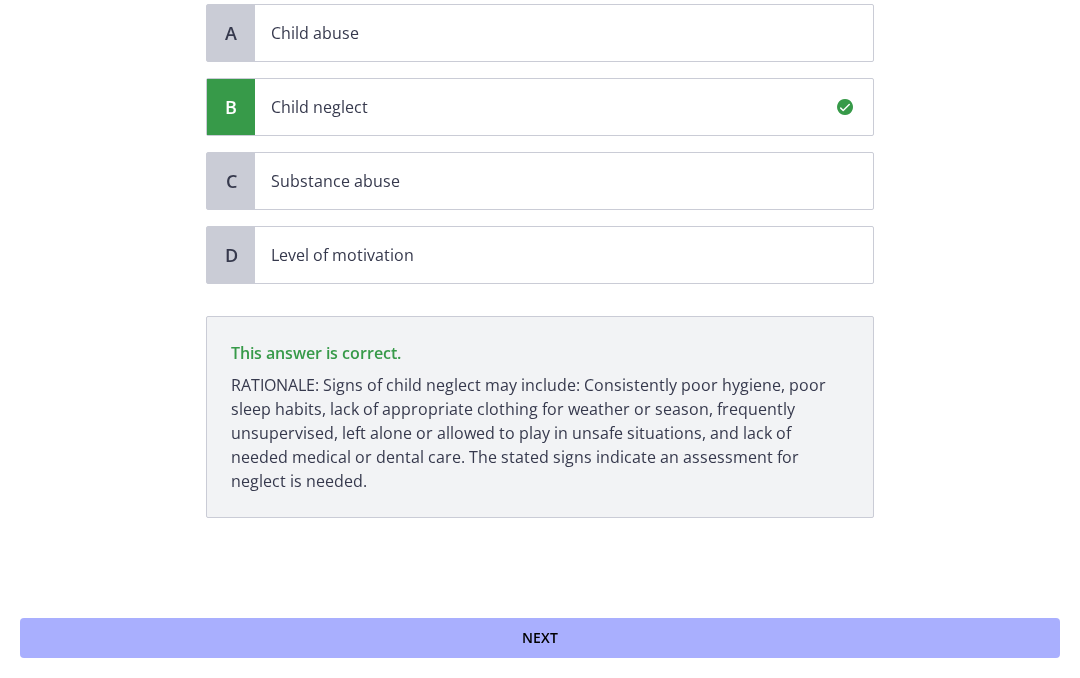 click on "Next" at bounding box center (540, 638) 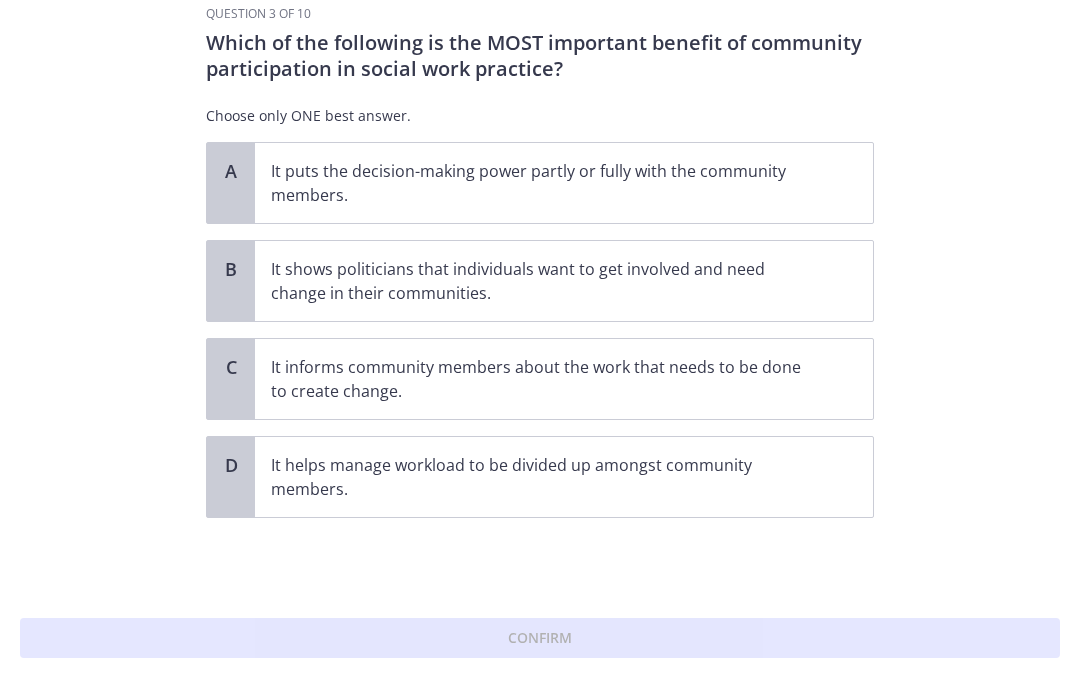 scroll, scrollTop: 0, scrollLeft: 0, axis: both 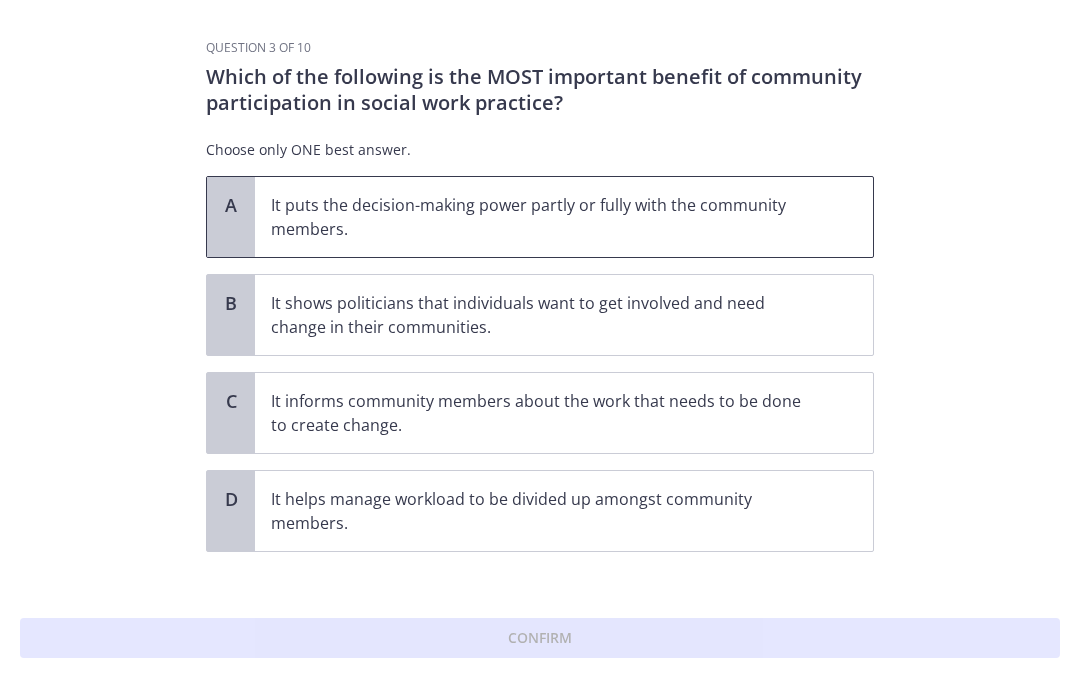 click on "It puts the decision-making power partly or fully with the community members." at bounding box center (544, 217) 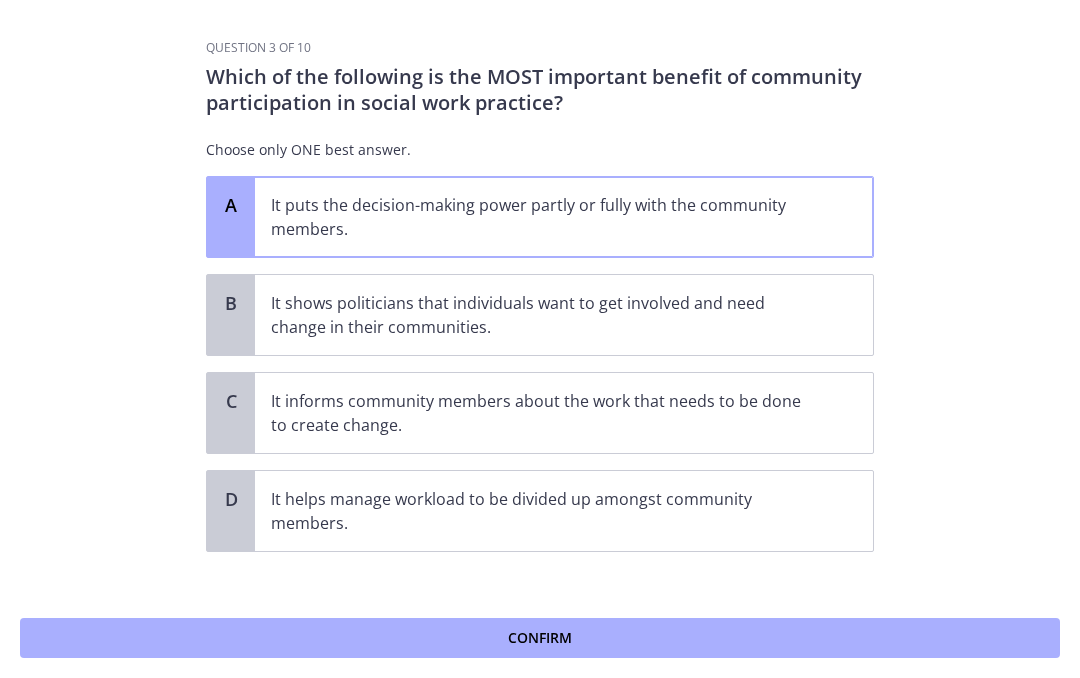 click on "Confirm" at bounding box center (540, 638) 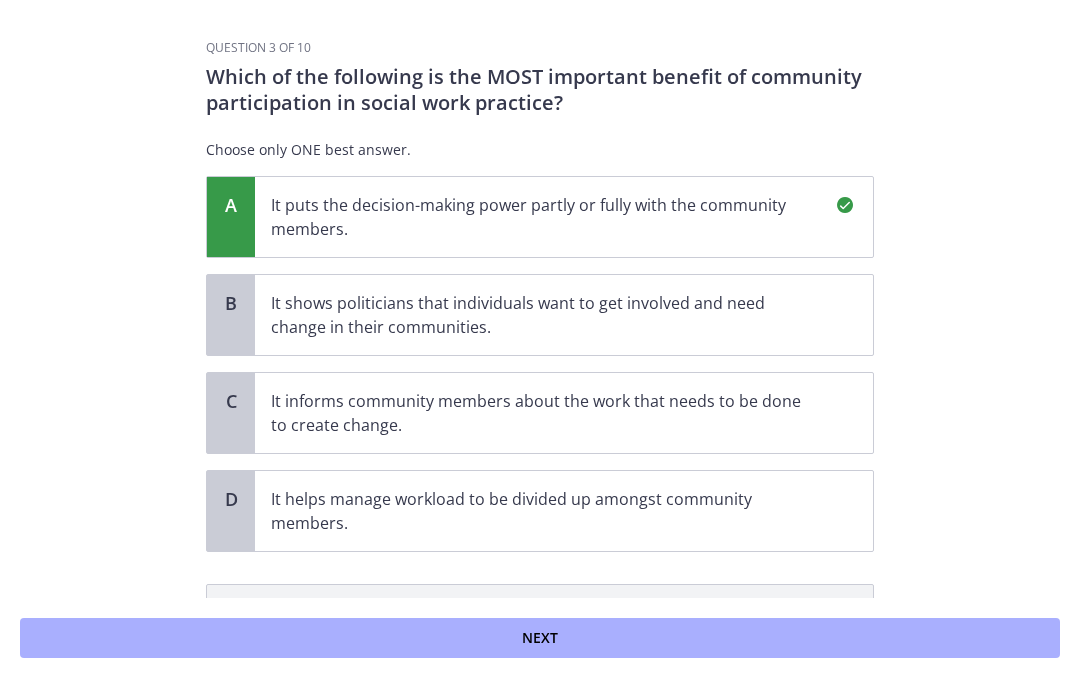 scroll, scrollTop: 244, scrollLeft: 0, axis: vertical 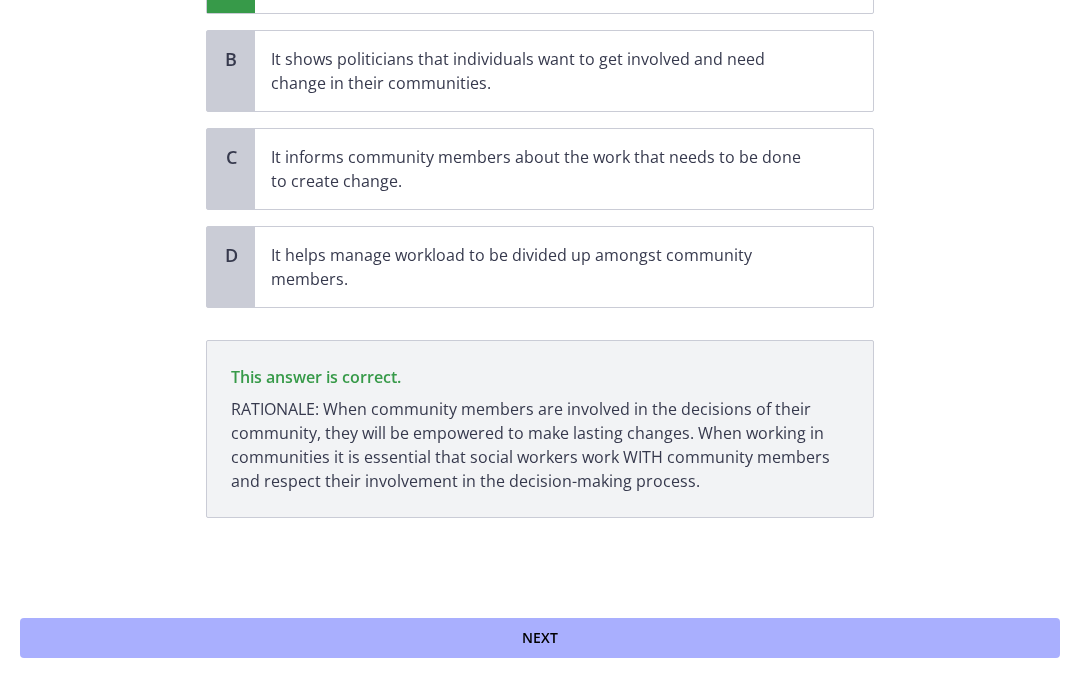 click on "Next" at bounding box center (540, 638) 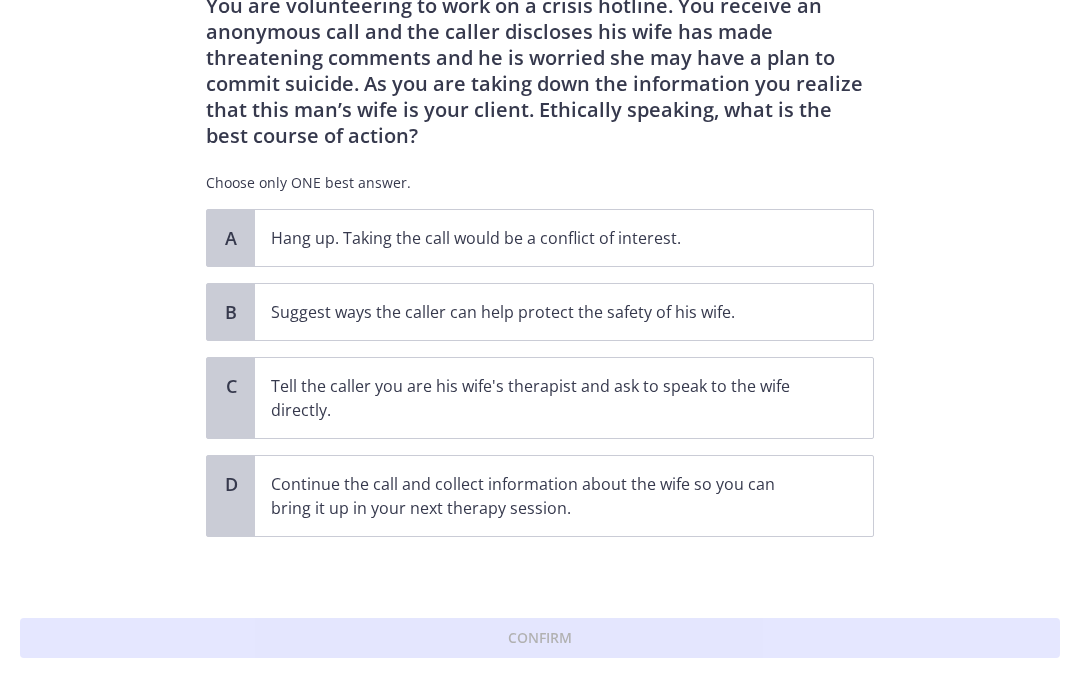 scroll, scrollTop: 78, scrollLeft: 0, axis: vertical 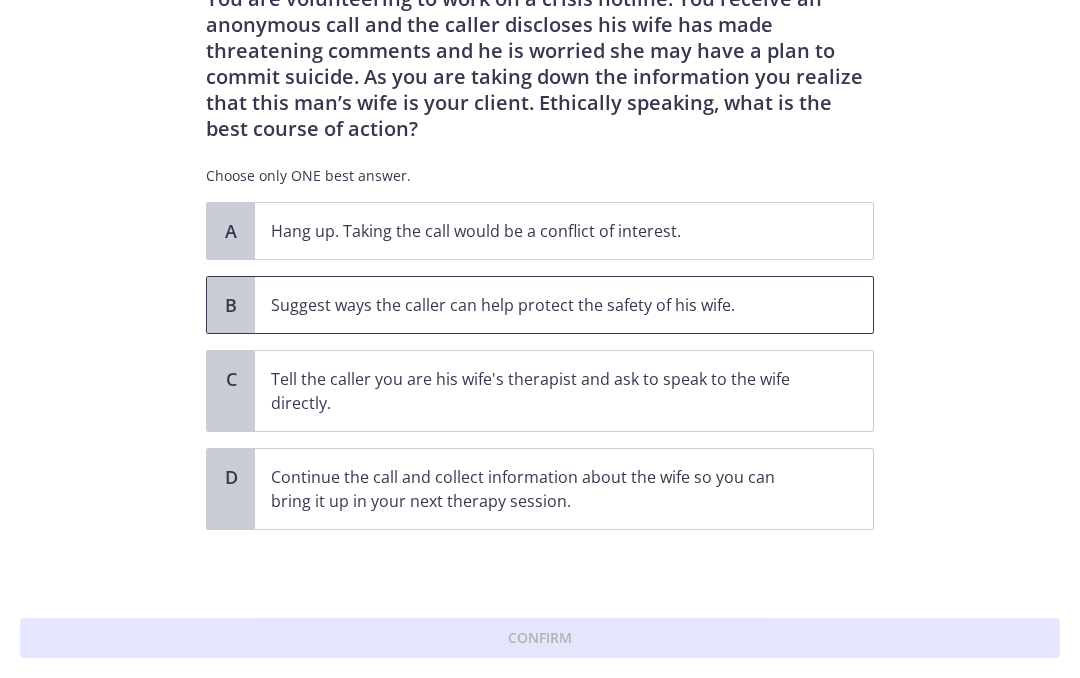 click on "Suggest ways the caller can help protect the safety of his wife." at bounding box center (544, 305) 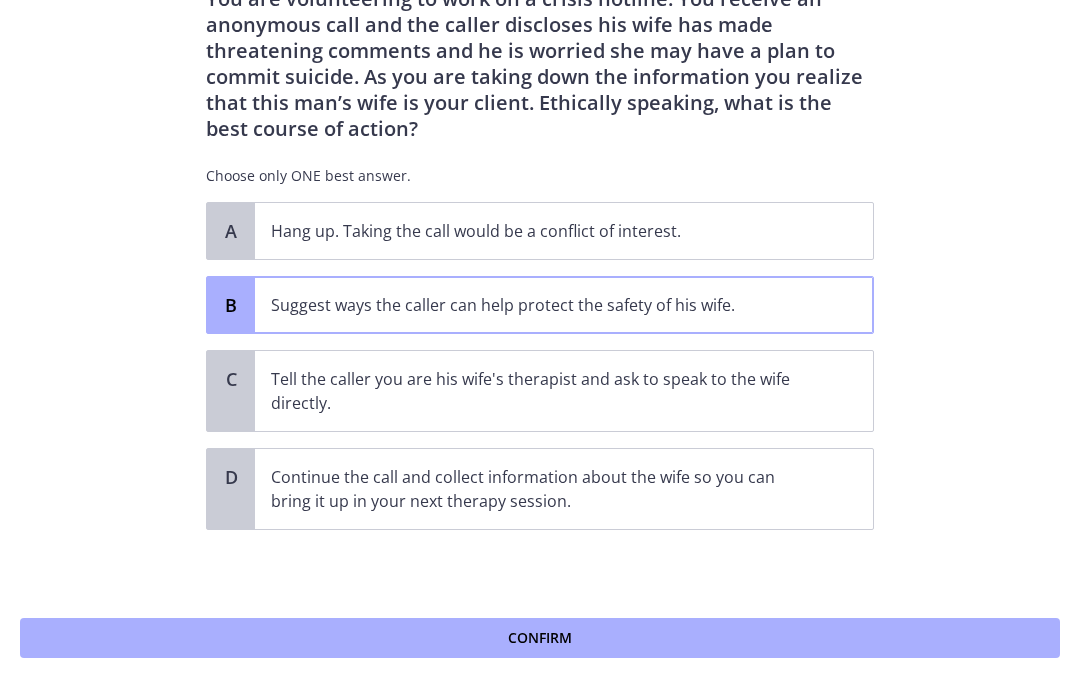 click on "Confirm" at bounding box center (540, 638) 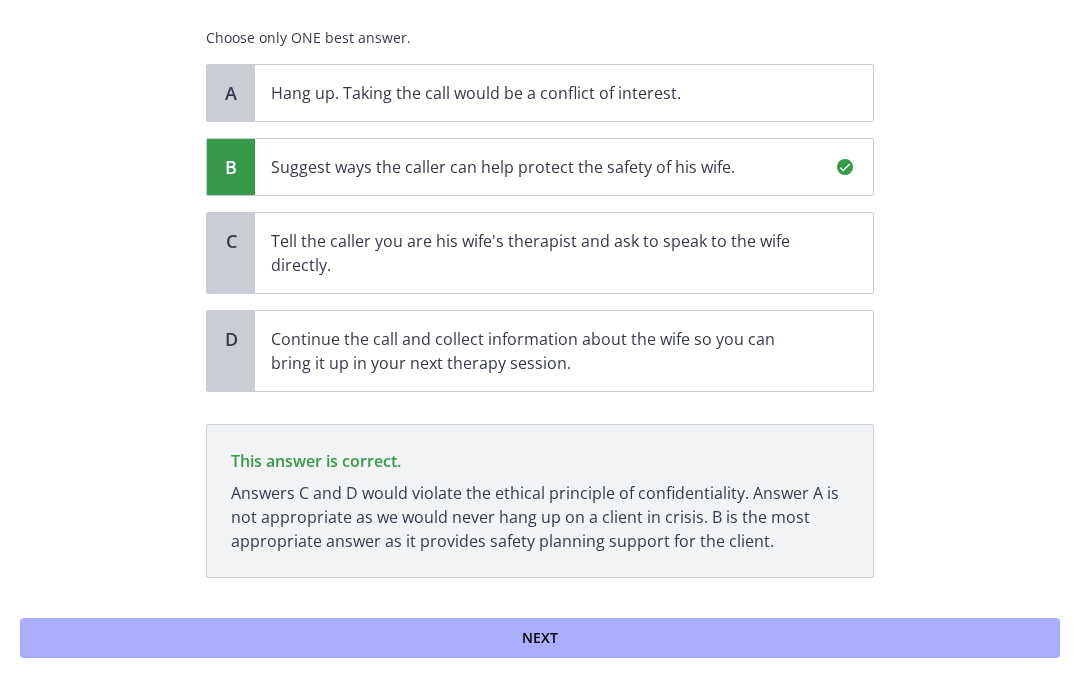 scroll, scrollTop: 276, scrollLeft: 0, axis: vertical 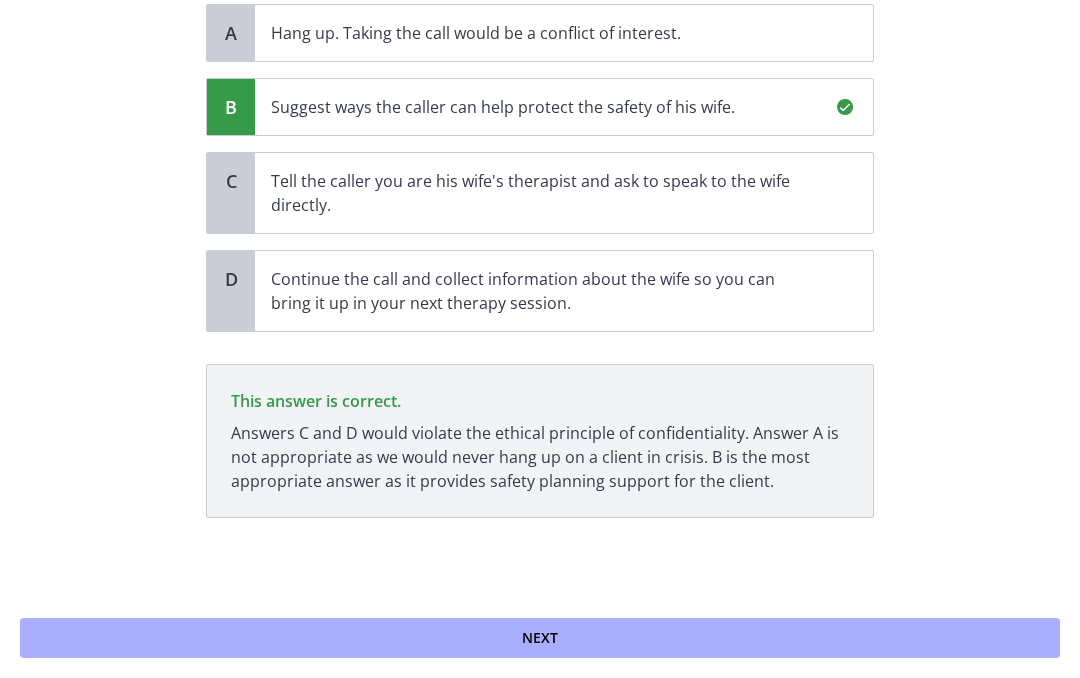 click on "Next" at bounding box center [540, 638] 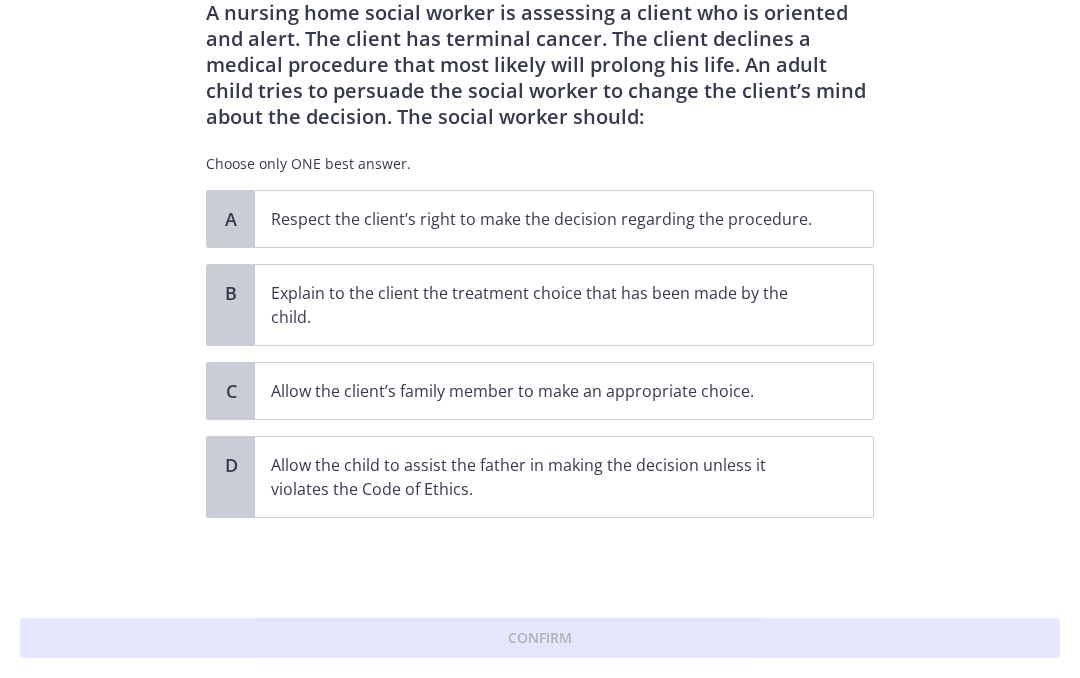 scroll, scrollTop: 64, scrollLeft: 0, axis: vertical 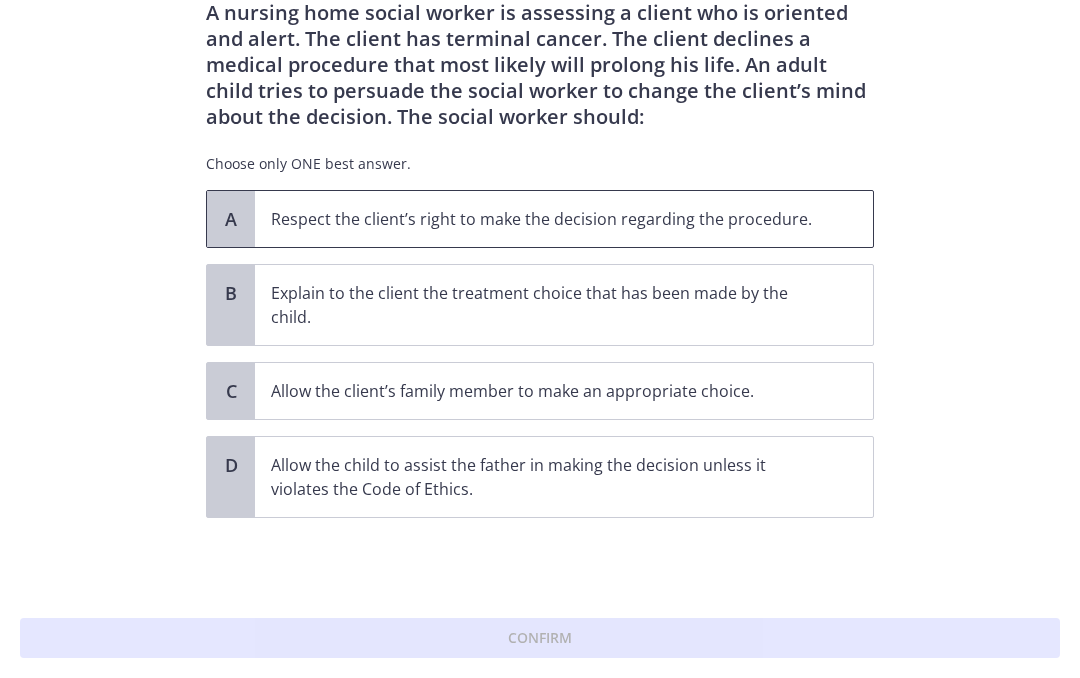 click on "Respect the client’s right to make the decision regarding the procedure." at bounding box center (564, 219) 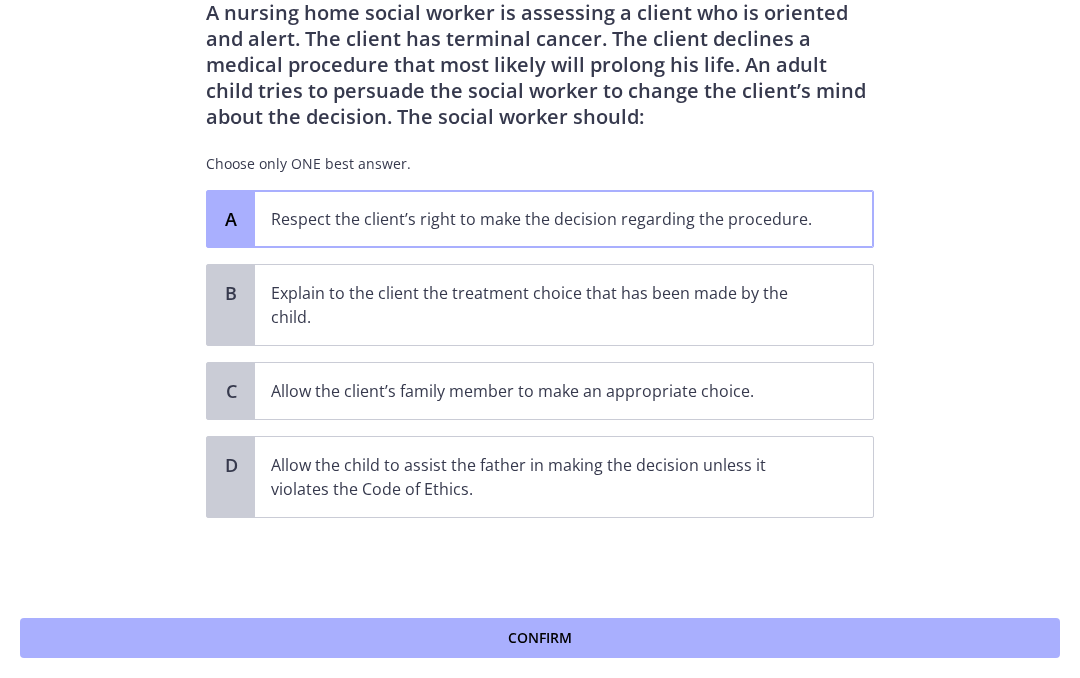 click on "Confirm" at bounding box center (540, 638) 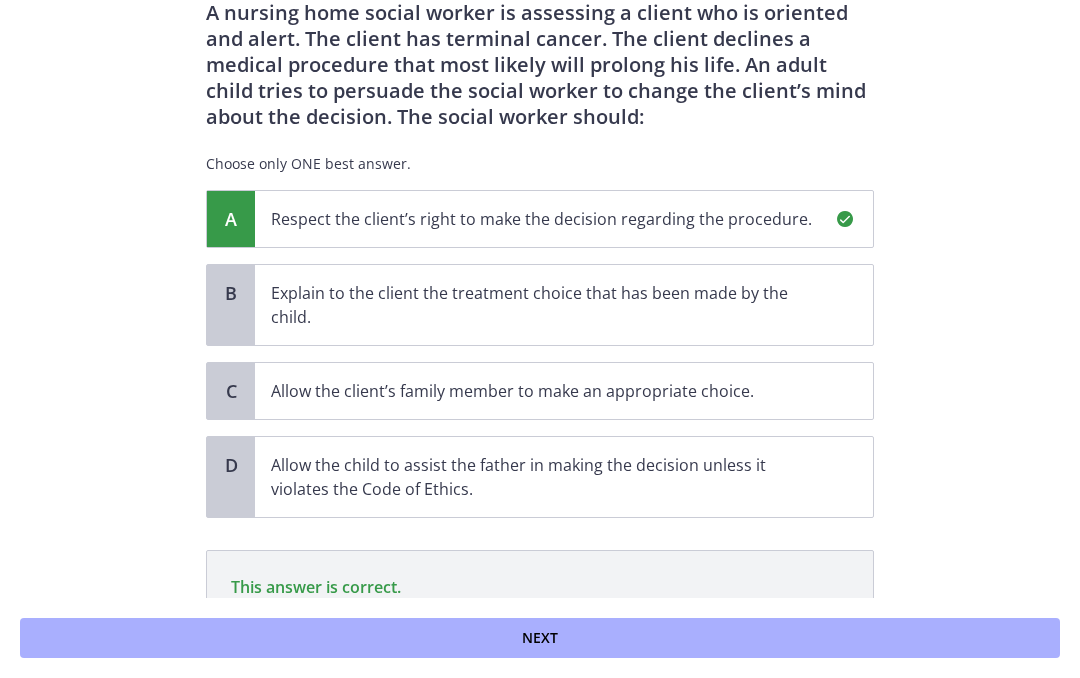 scroll, scrollTop: 274, scrollLeft: 0, axis: vertical 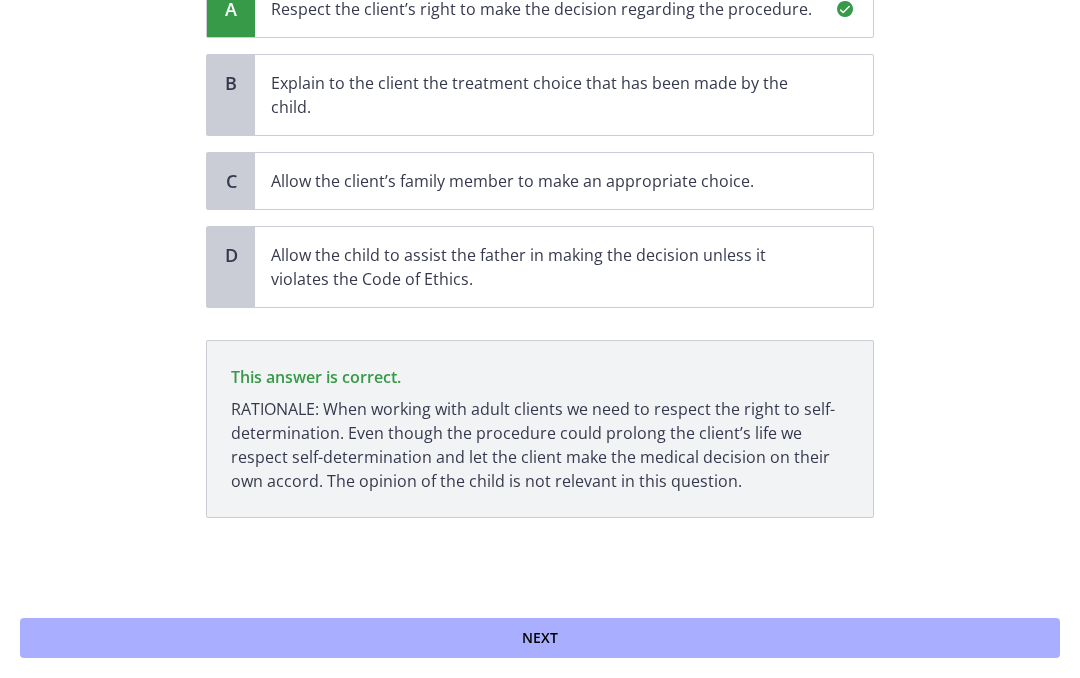 click on "Next" at bounding box center [540, 638] 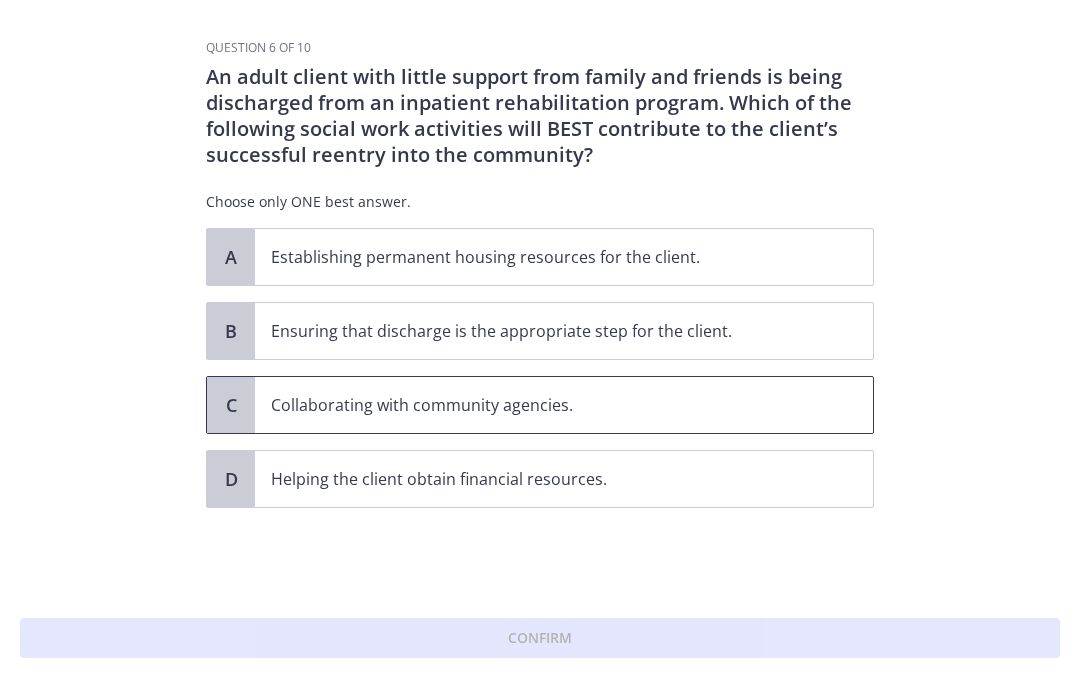 click on "Collaborating with community agencies." at bounding box center (544, 405) 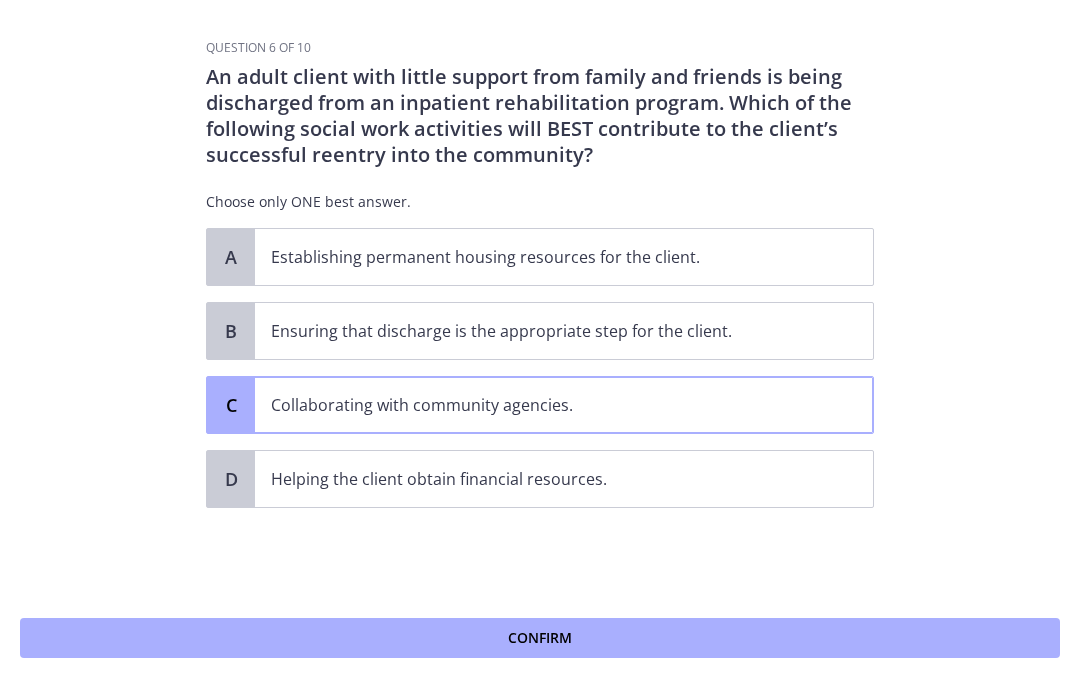 click on "Confirm" at bounding box center (540, 638) 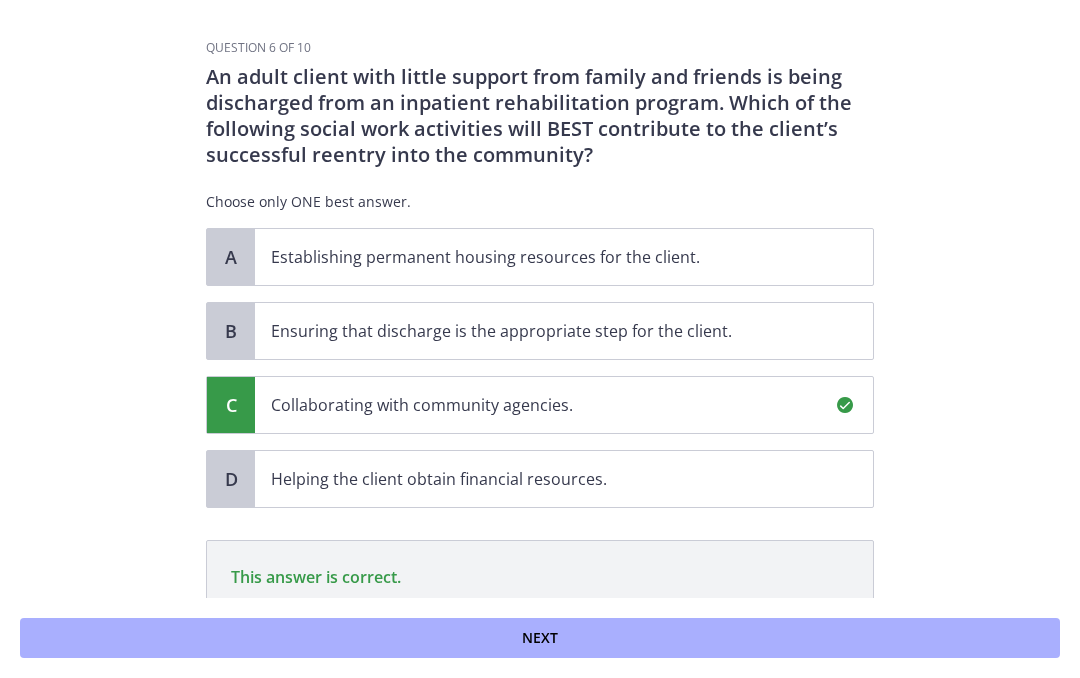 scroll, scrollTop: 224, scrollLeft: 0, axis: vertical 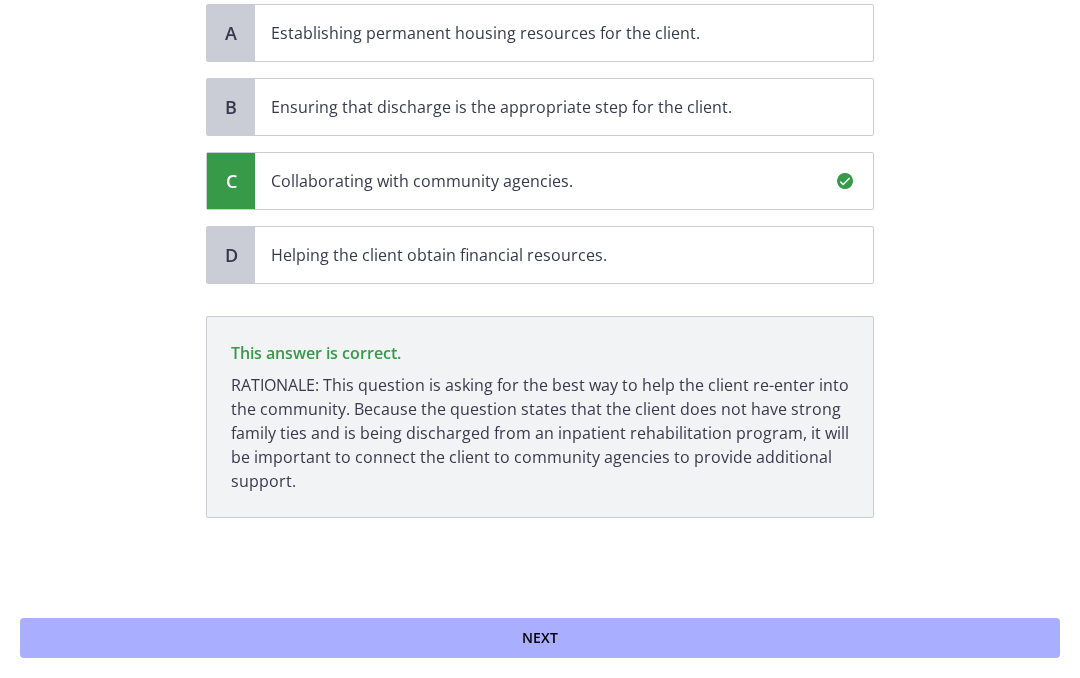 click on "Next" at bounding box center (540, 638) 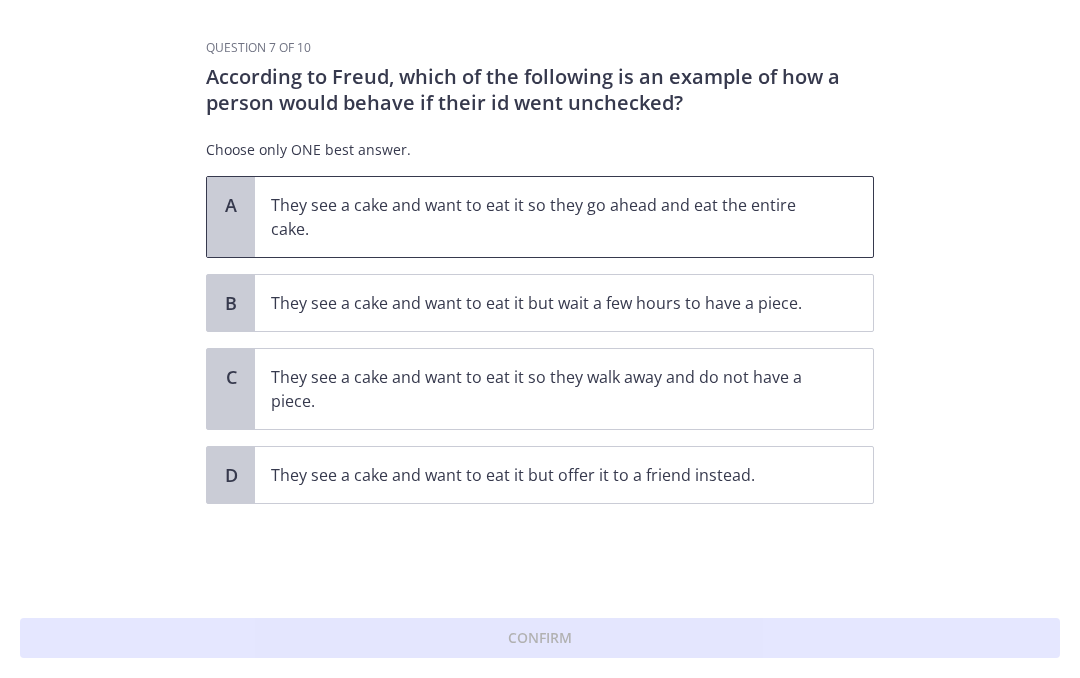 click on "They see a cake and want to eat it so they go ahead and eat the entire cake." at bounding box center [544, 217] 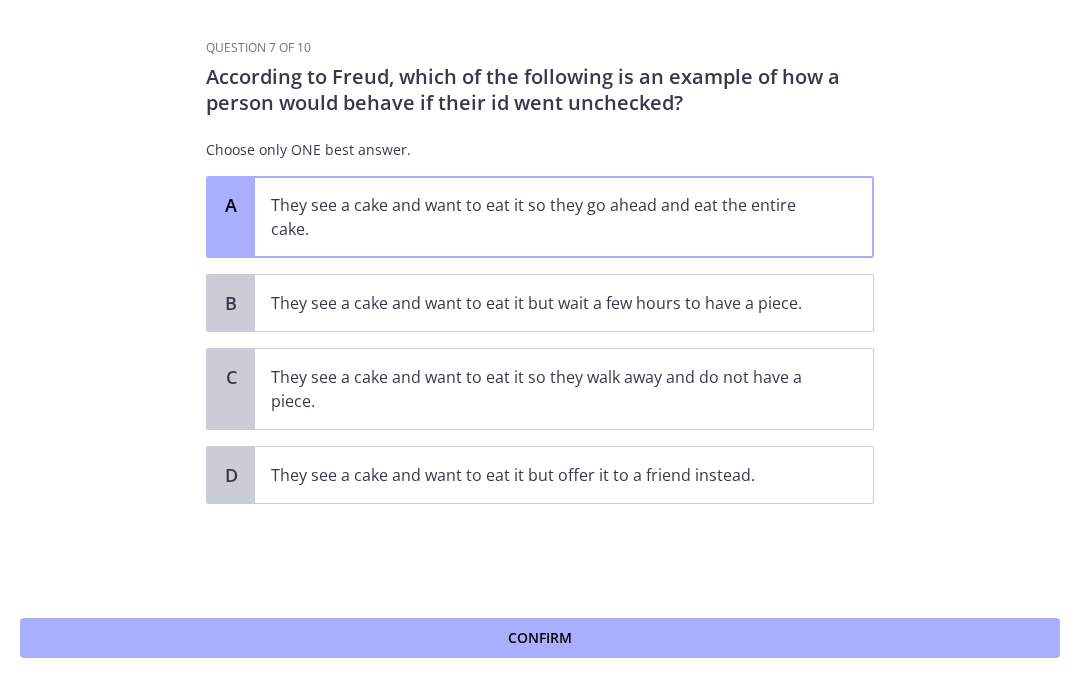 click on "Confirm" at bounding box center (540, 638) 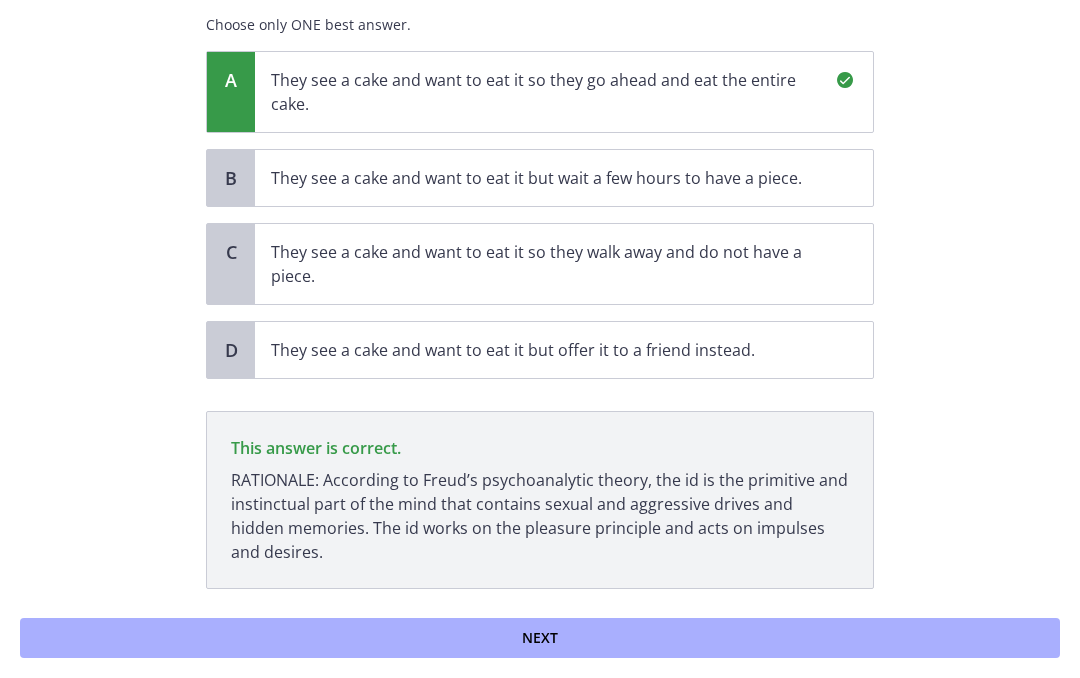 scroll, scrollTop: 196, scrollLeft: 0, axis: vertical 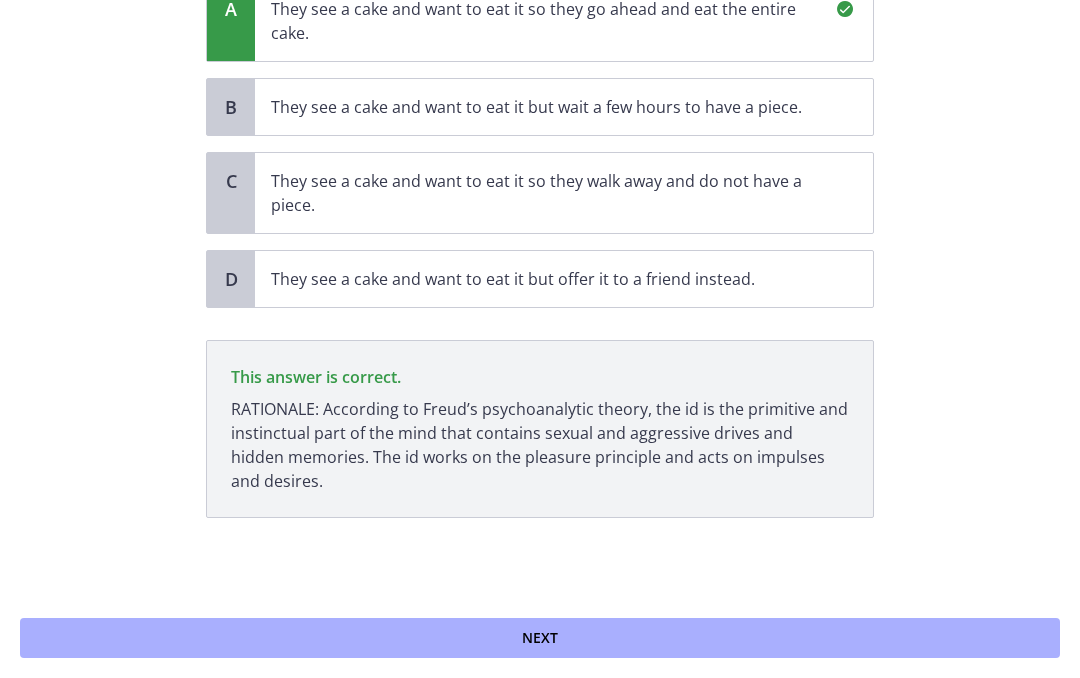 click on "Next" at bounding box center (540, 638) 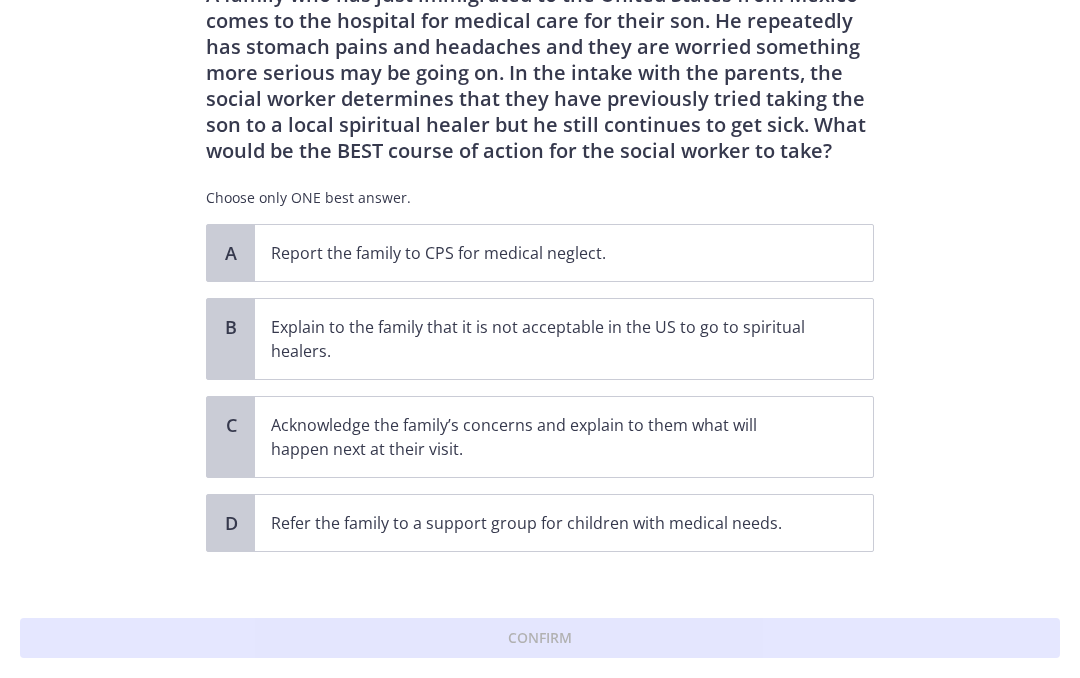 scroll, scrollTop: 85, scrollLeft: 0, axis: vertical 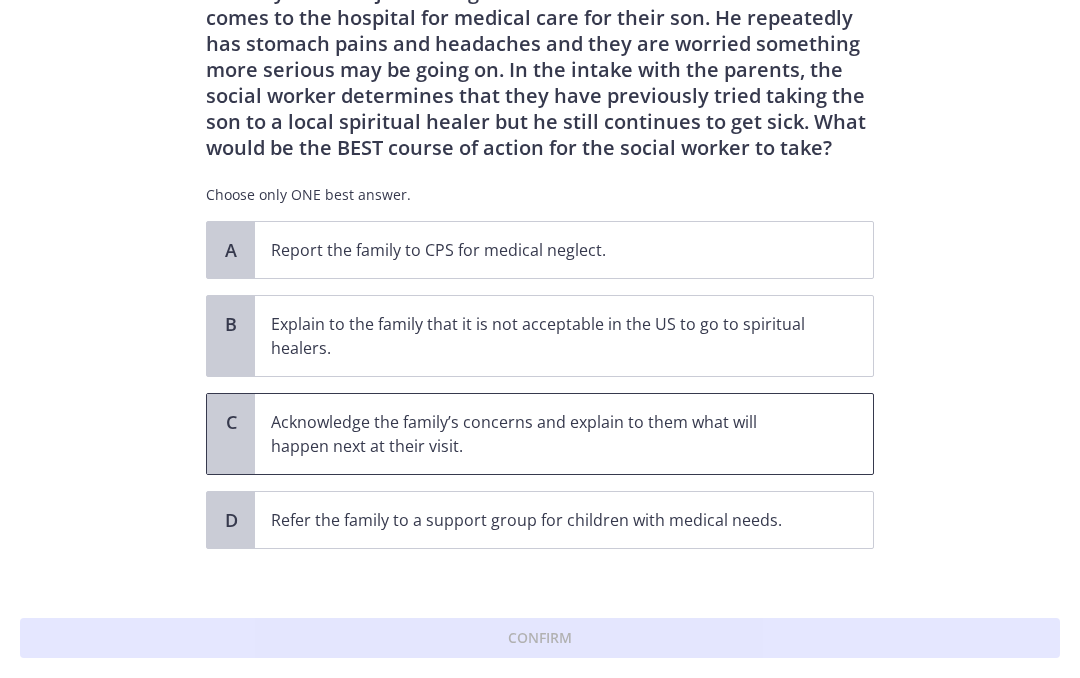 click on "Acknowledge the family’s concerns and explain to them what will happen next at their visit." at bounding box center [544, 434] 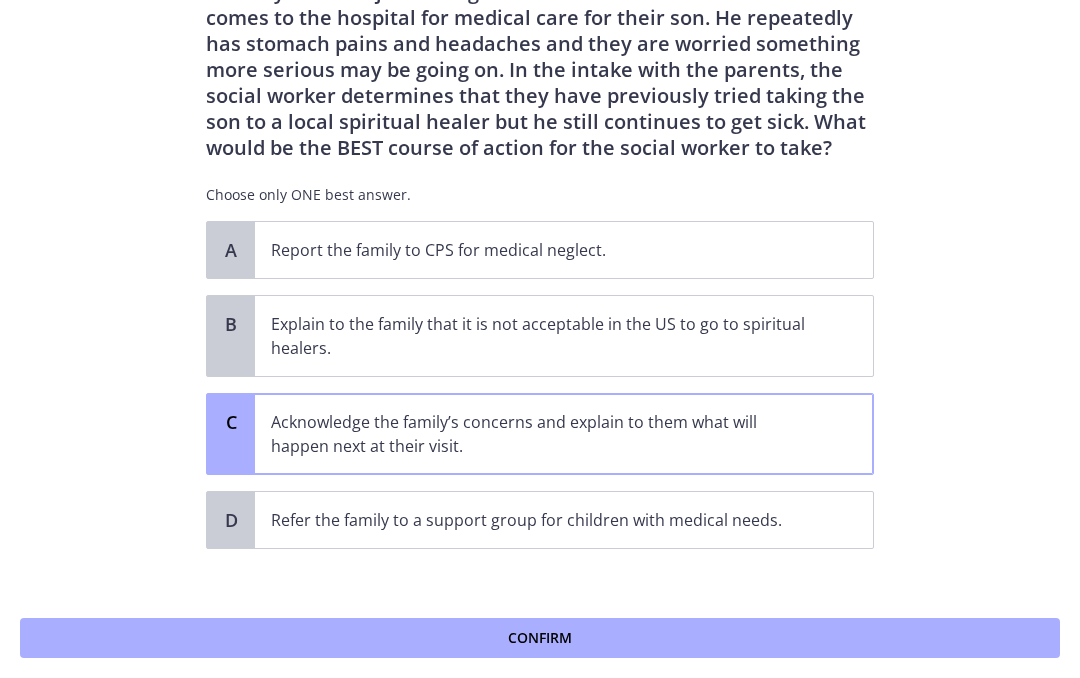 click on "Confirm" at bounding box center [540, 638] 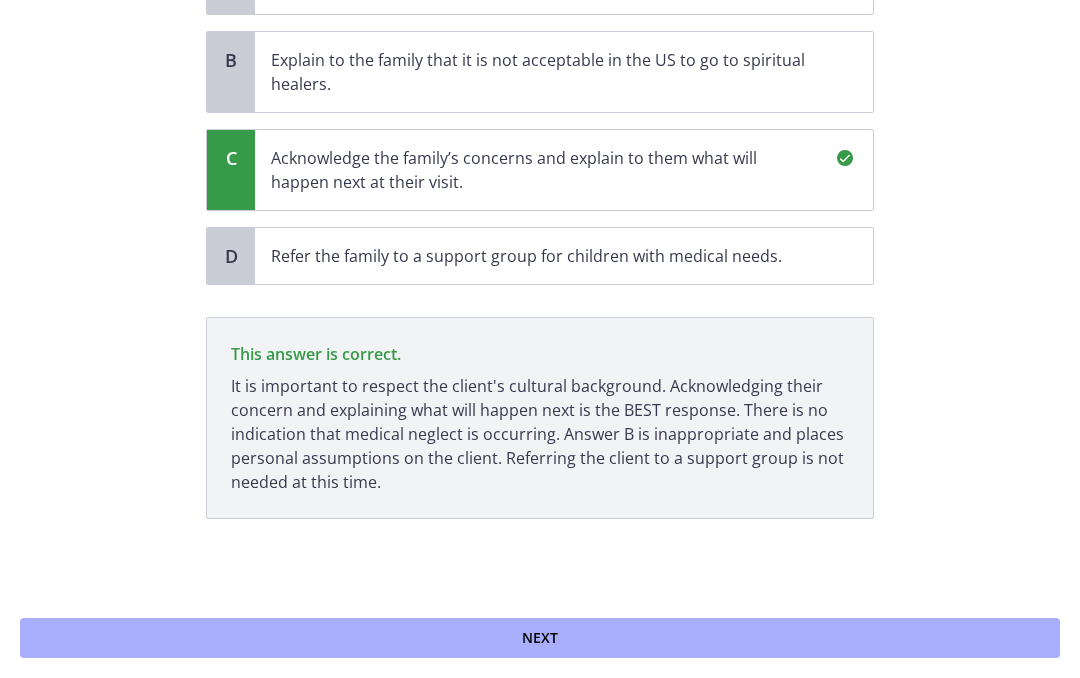 scroll, scrollTop: 350, scrollLeft: 0, axis: vertical 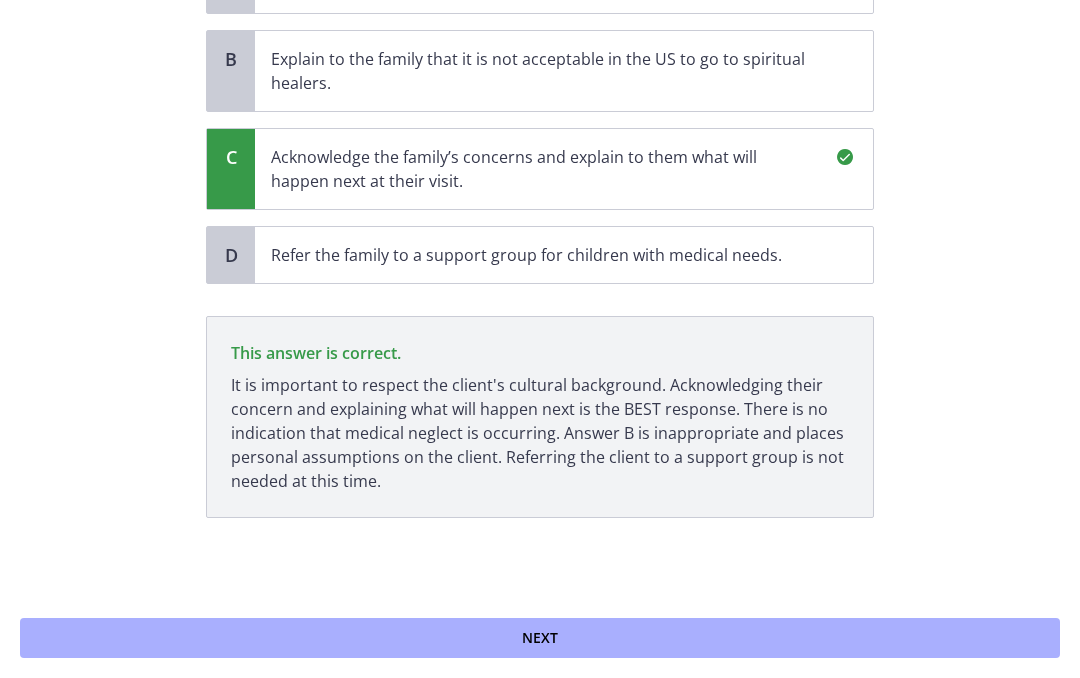 click on "Next" at bounding box center (540, 638) 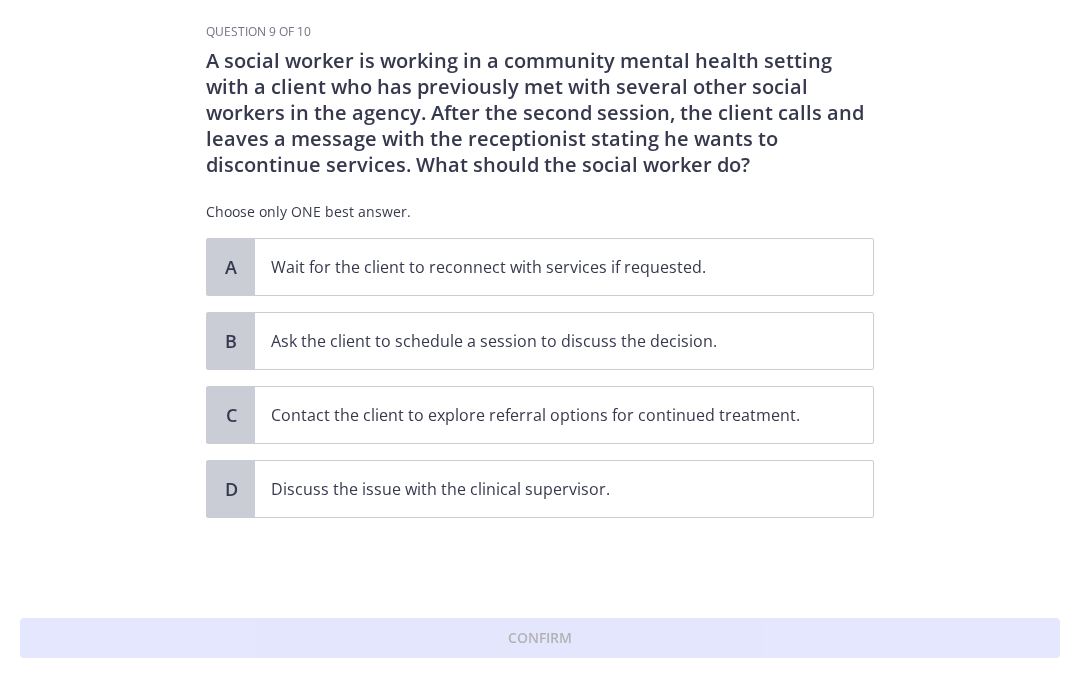 scroll, scrollTop: 0, scrollLeft: 0, axis: both 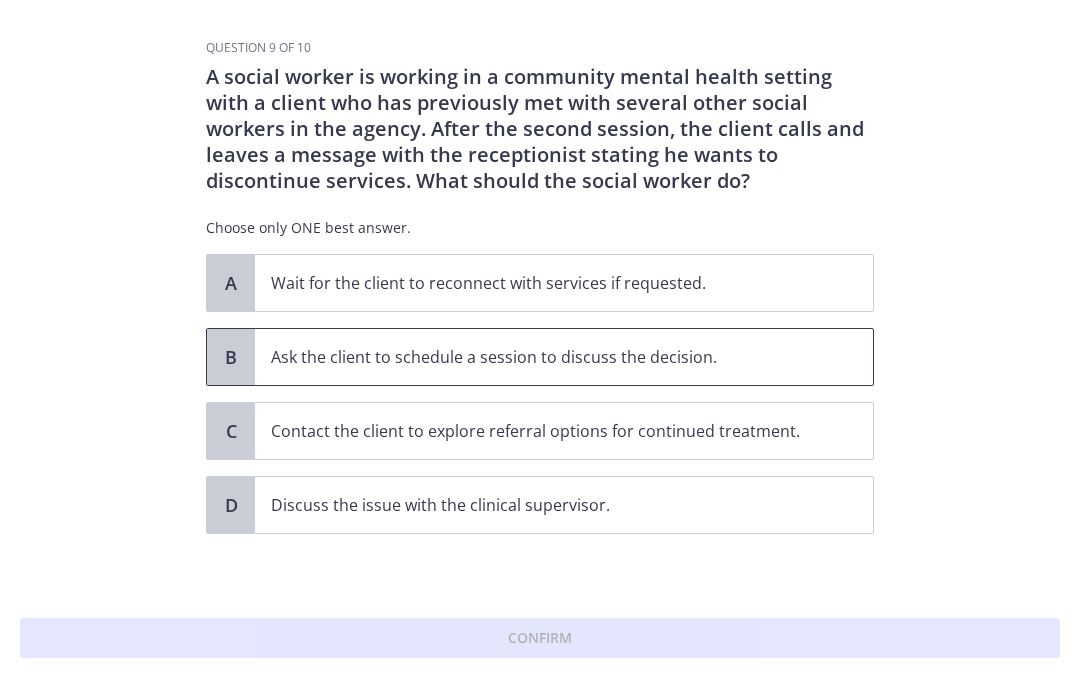 click on "B
Ask the client to schedule a session to discuss the decision." at bounding box center [540, 357] 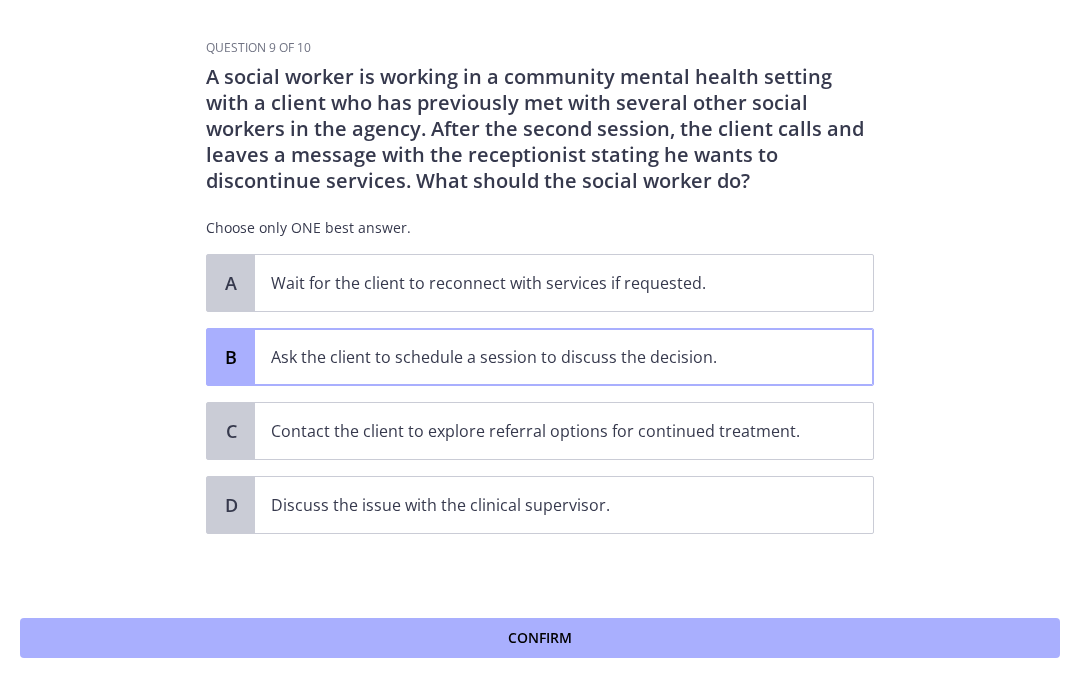 click on "Confirm" at bounding box center [540, 638] 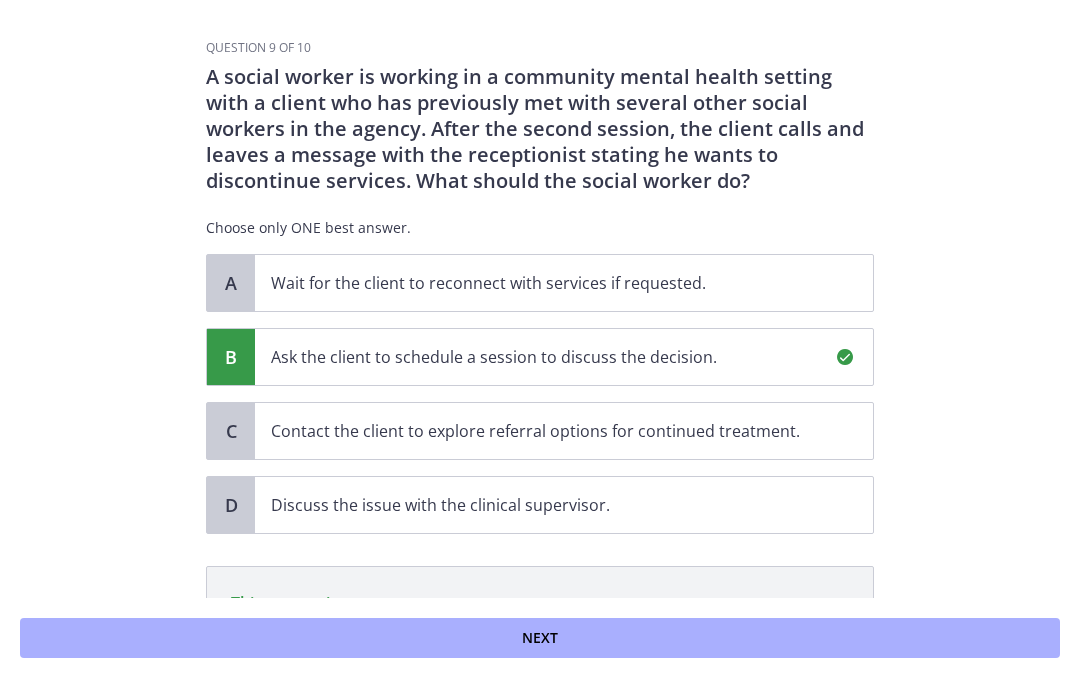 scroll, scrollTop: 250, scrollLeft: 0, axis: vertical 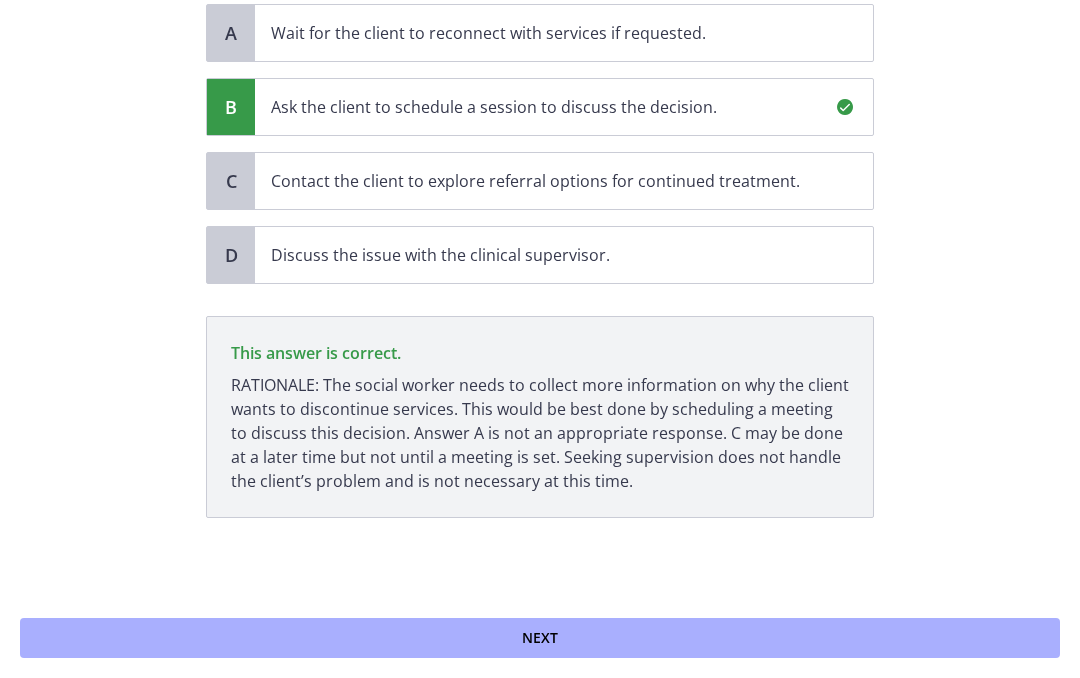 click on "Next" at bounding box center [540, 638] 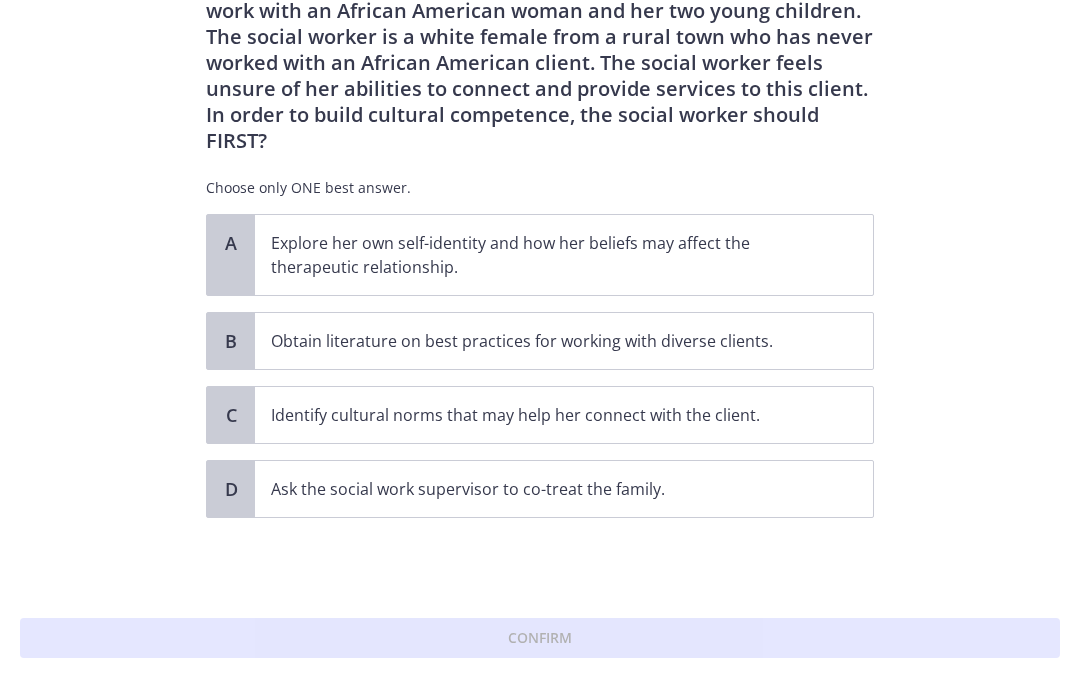 scroll, scrollTop: 92, scrollLeft: 0, axis: vertical 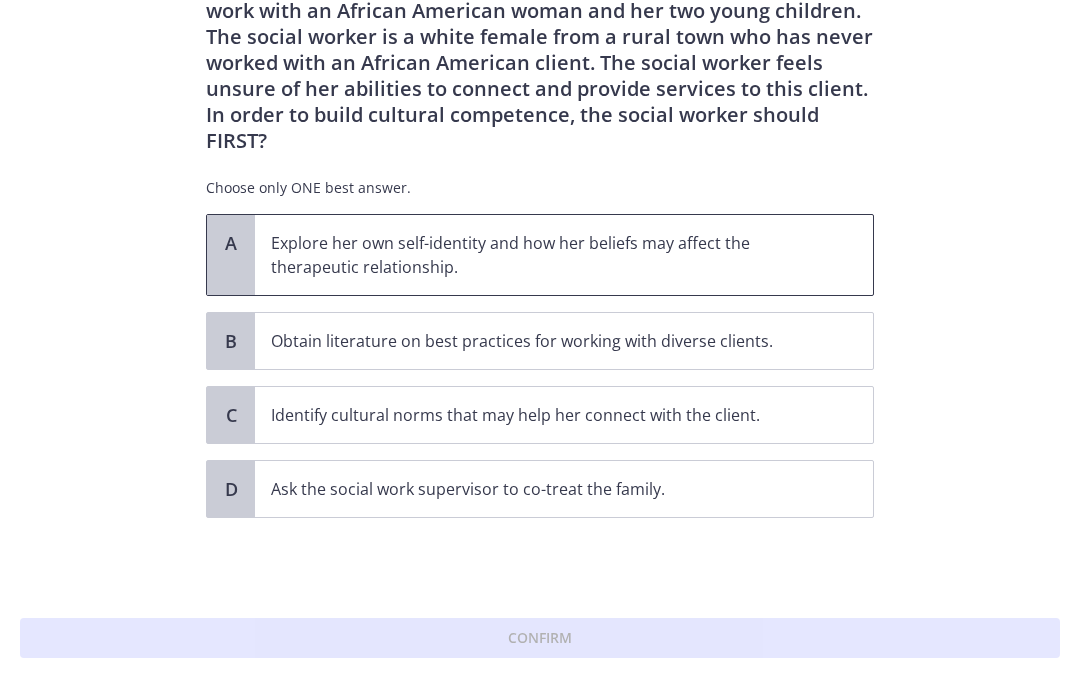 click on "Explore her own self-identity and how her beliefs may affect the therapeutic relationship." at bounding box center (544, 255) 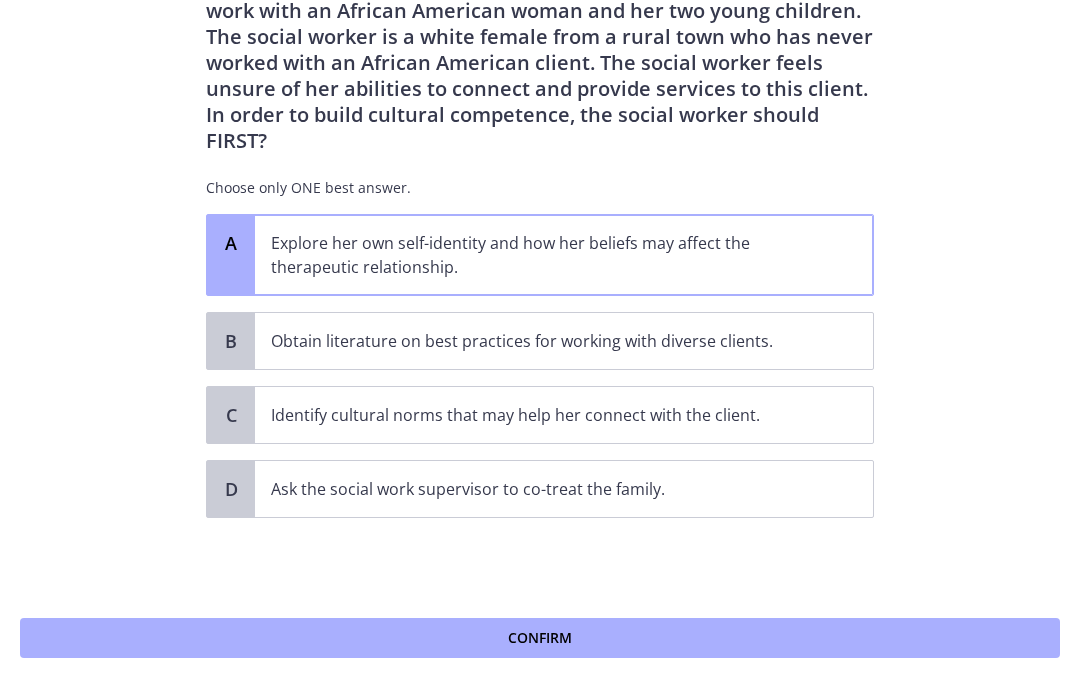 click on "Confirm" at bounding box center (540, 638) 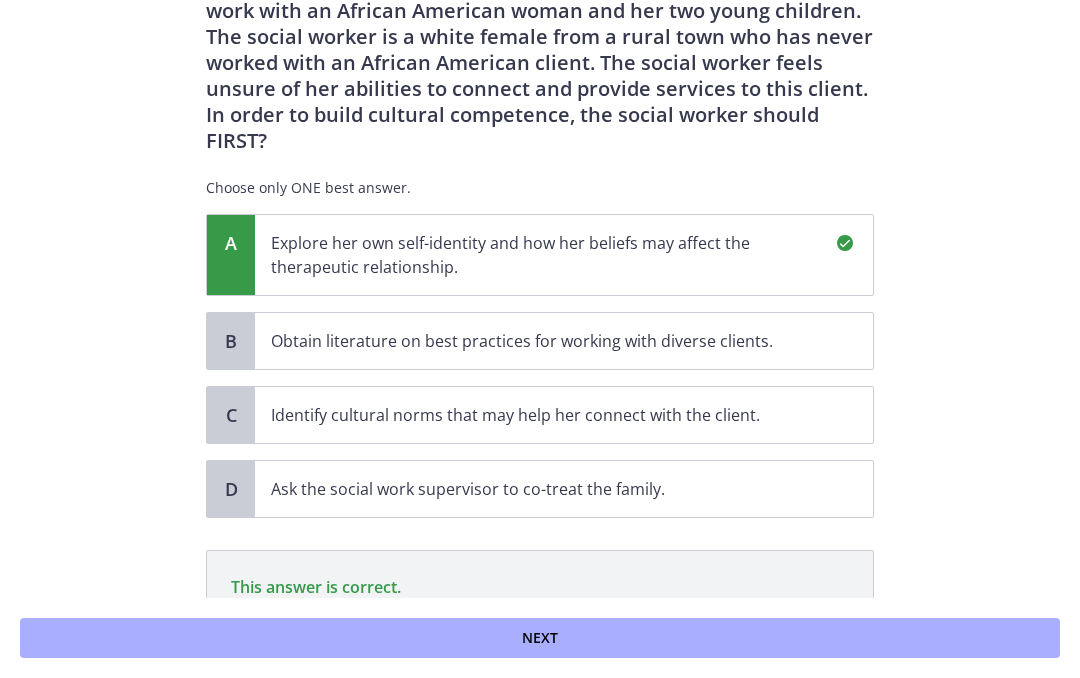 scroll, scrollTop: 326, scrollLeft: 0, axis: vertical 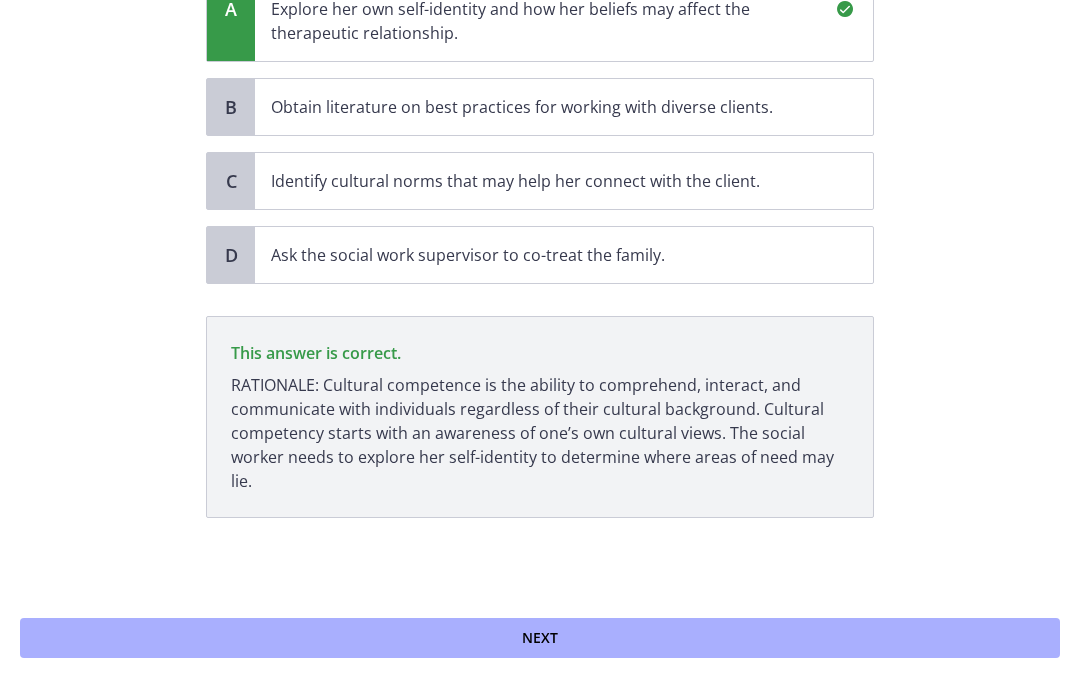click on "Next" at bounding box center [540, 638] 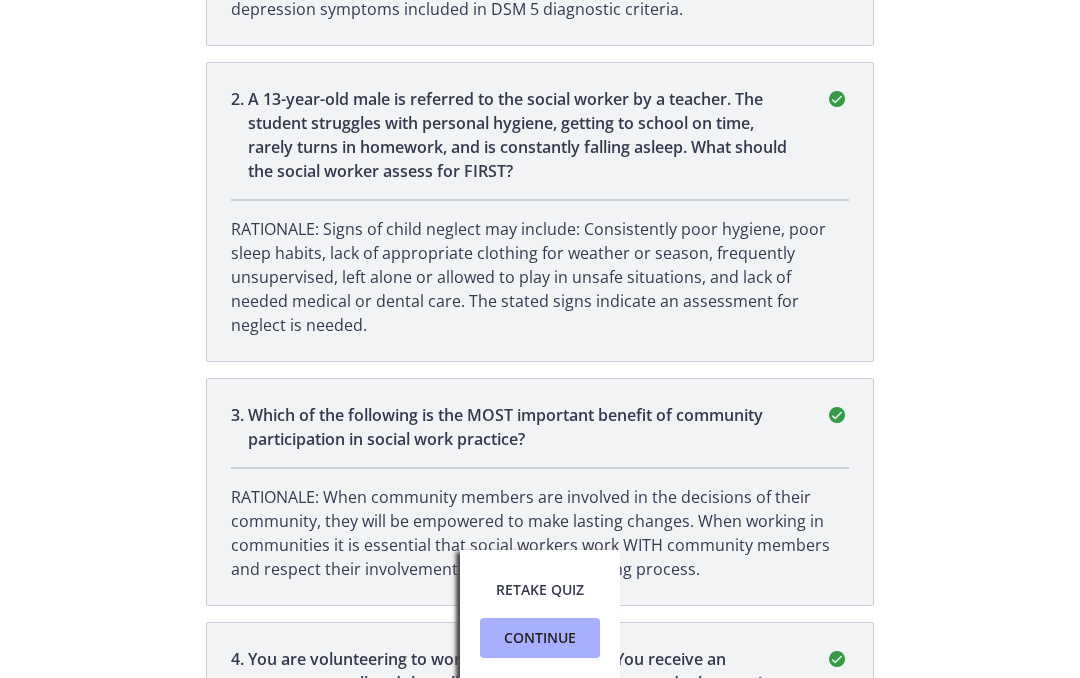 scroll, scrollTop: 527, scrollLeft: 0, axis: vertical 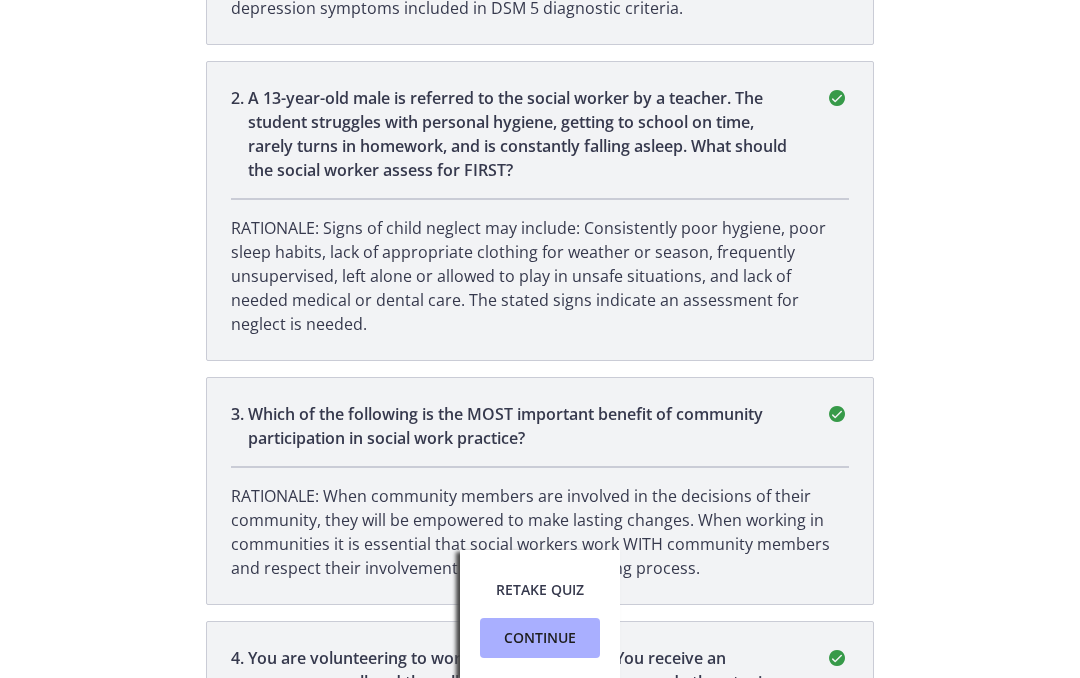 click on "Continue" at bounding box center [540, 638] 